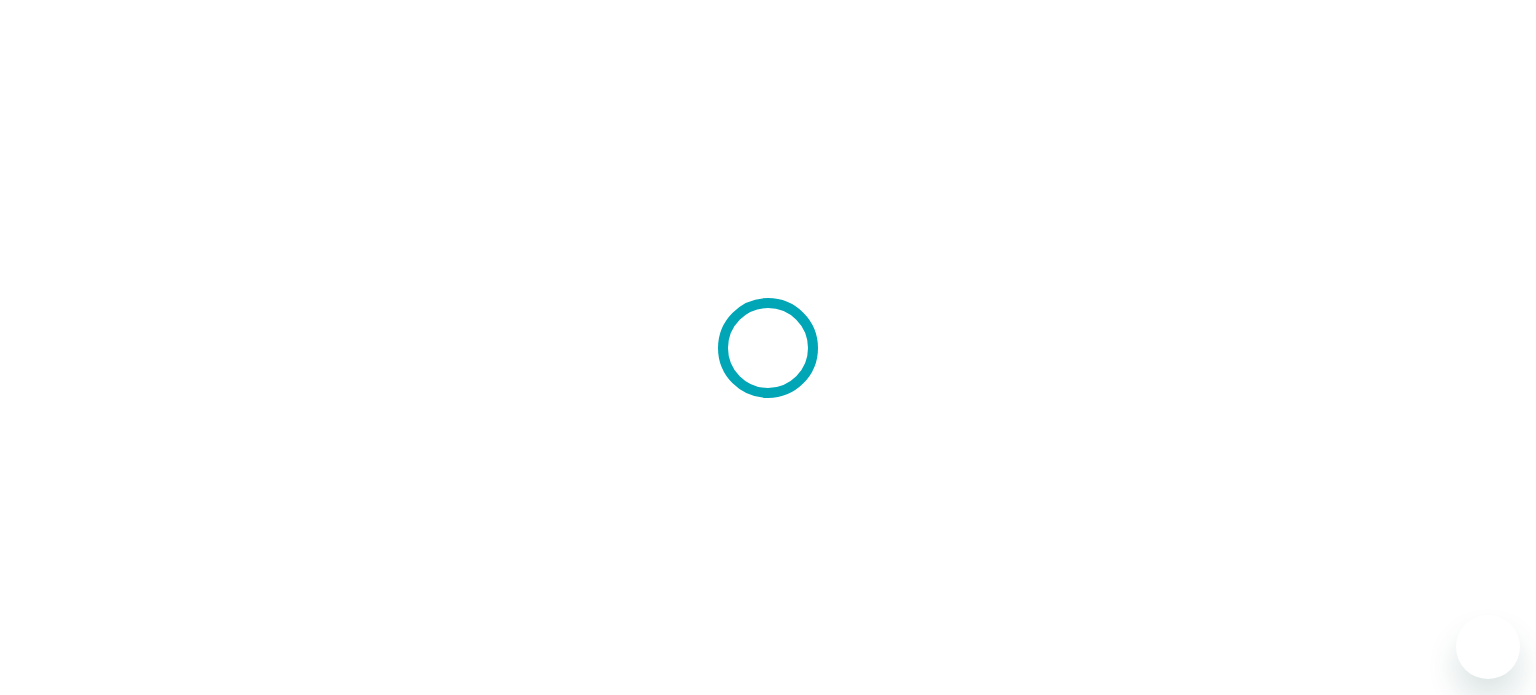 scroll, scrollTop: 0, scrollLeft: 0, axis: both 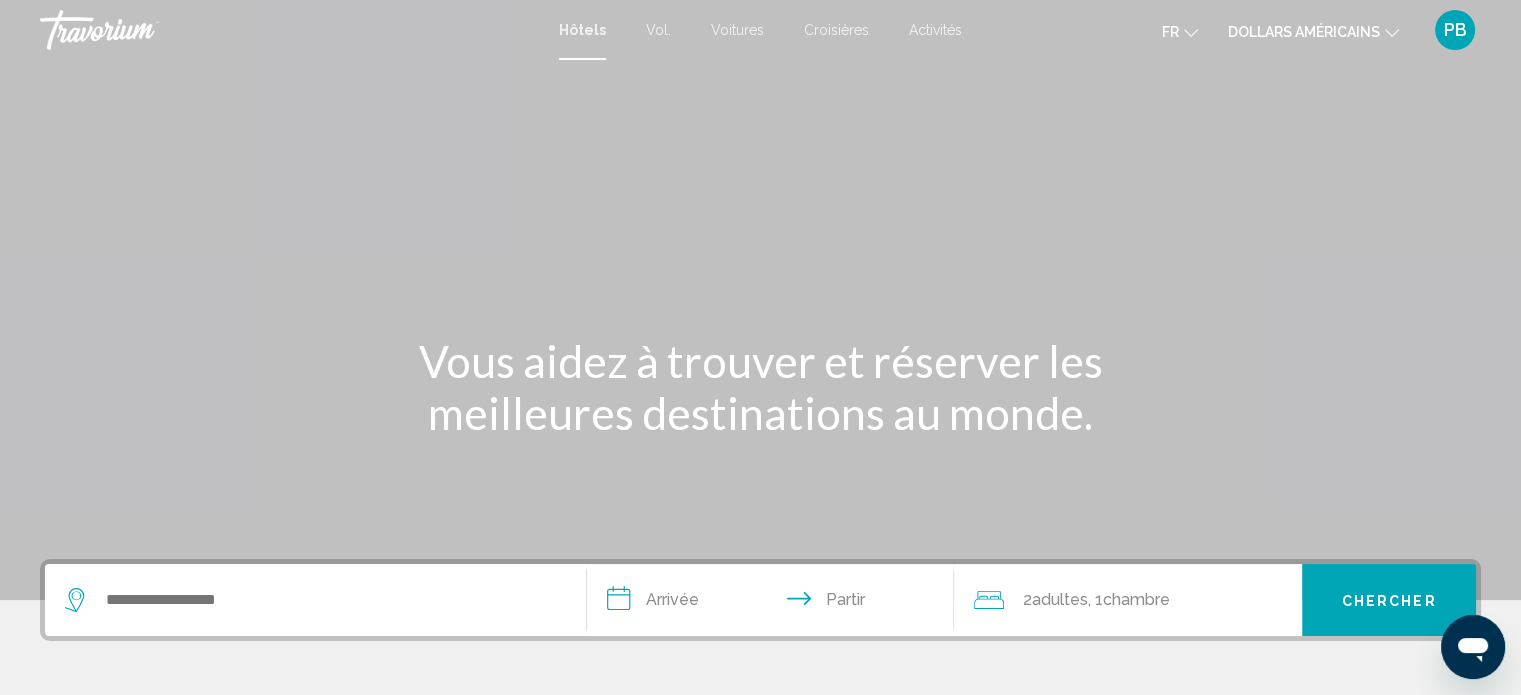click at bounding box center [315, 600] 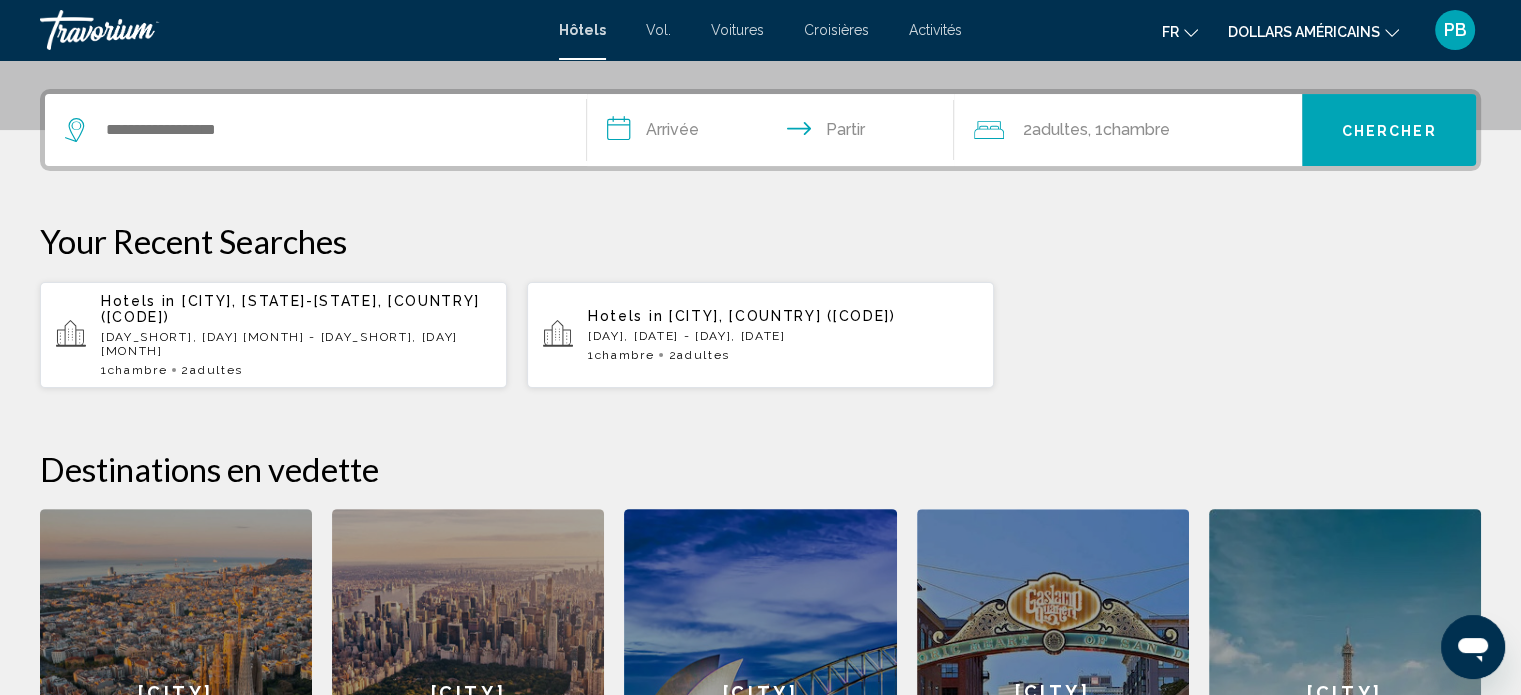 scroll, scrollTop: 493, scrollLeft: 0, axis: vertical 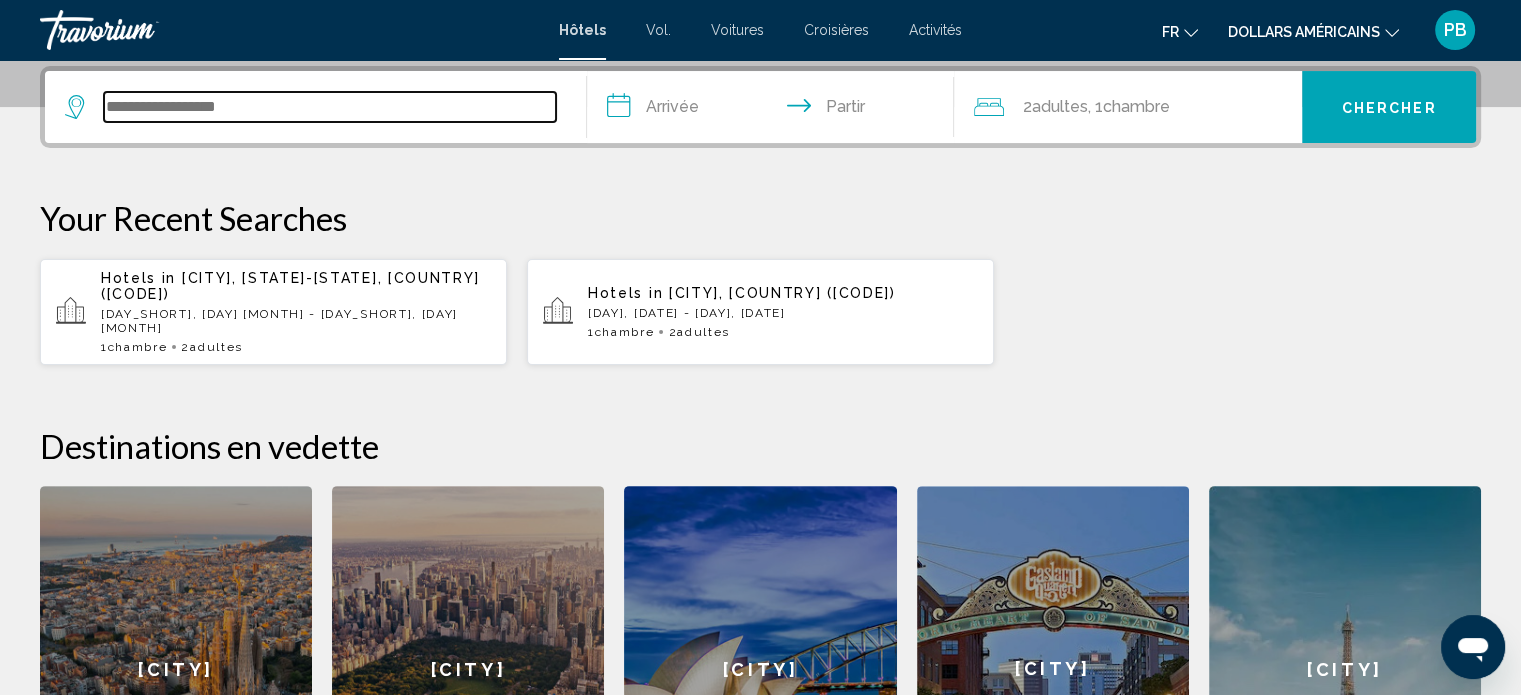 click at bounding box center (330, 107) 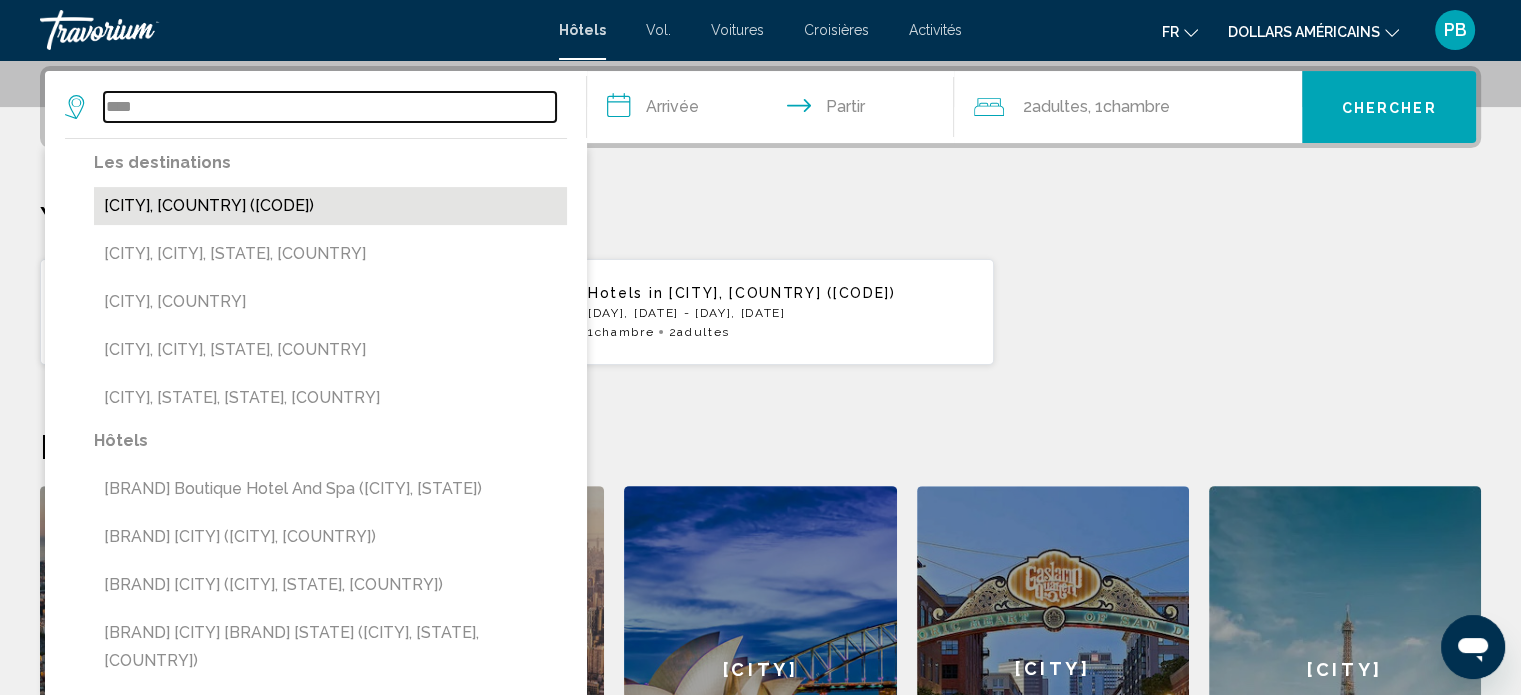 type on "****" 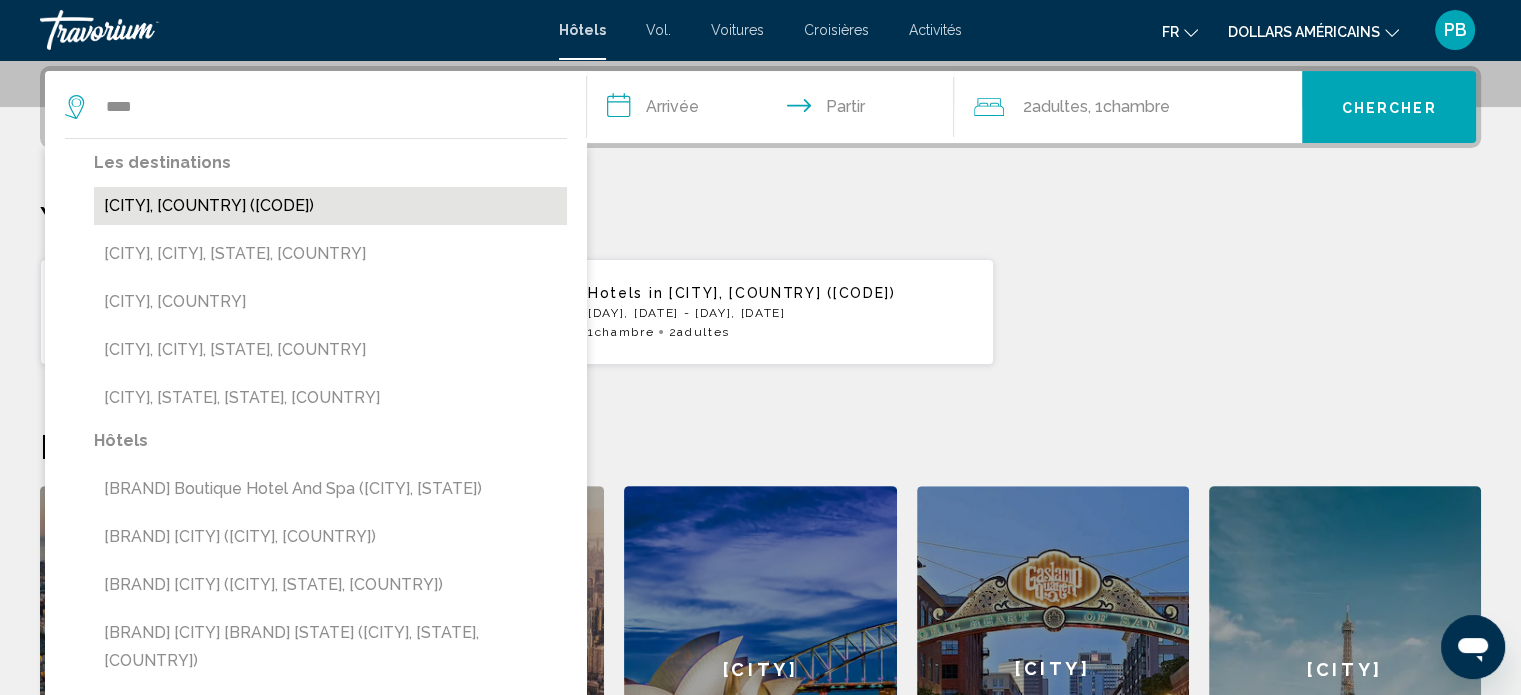 click on "[CITY], [COUNTRY] ([CODE])" at bounding box center (330, 206) 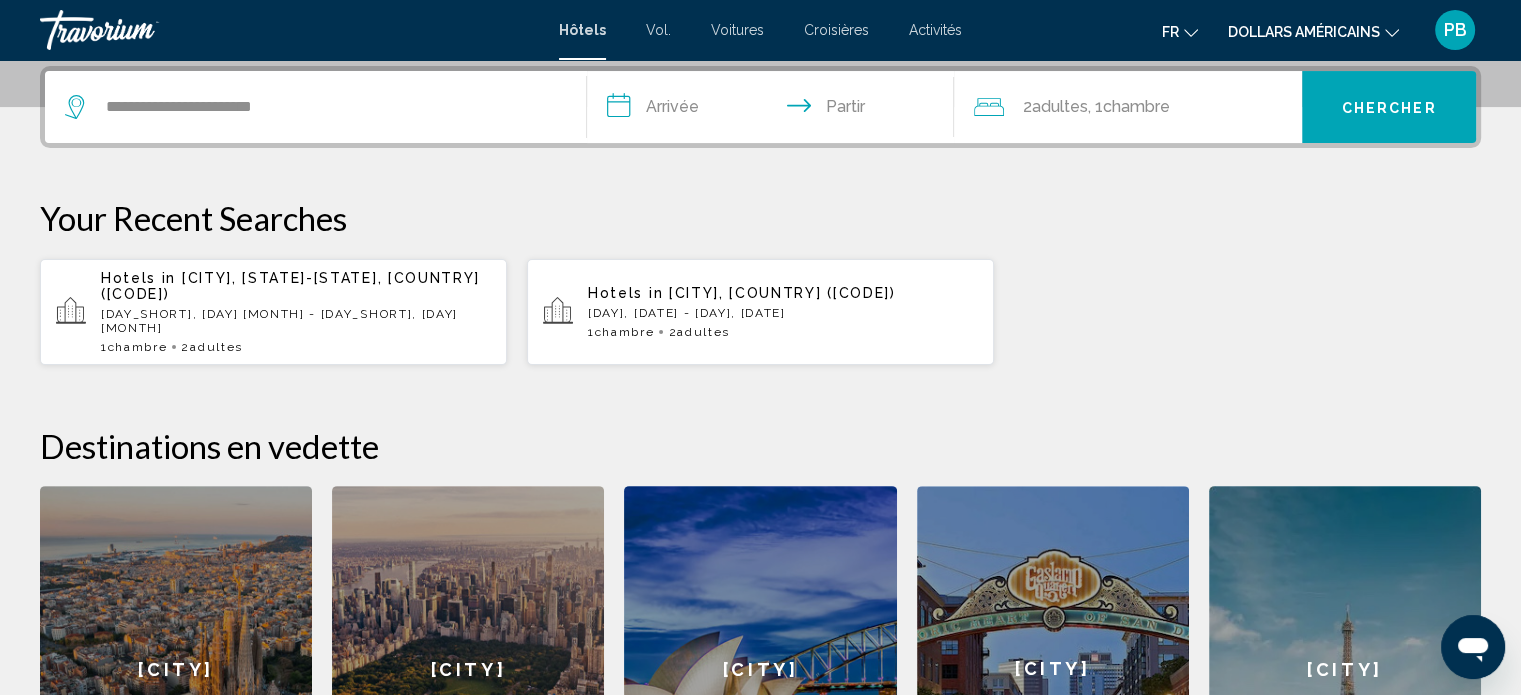 click on "**********" at bounding box center [775, 110] 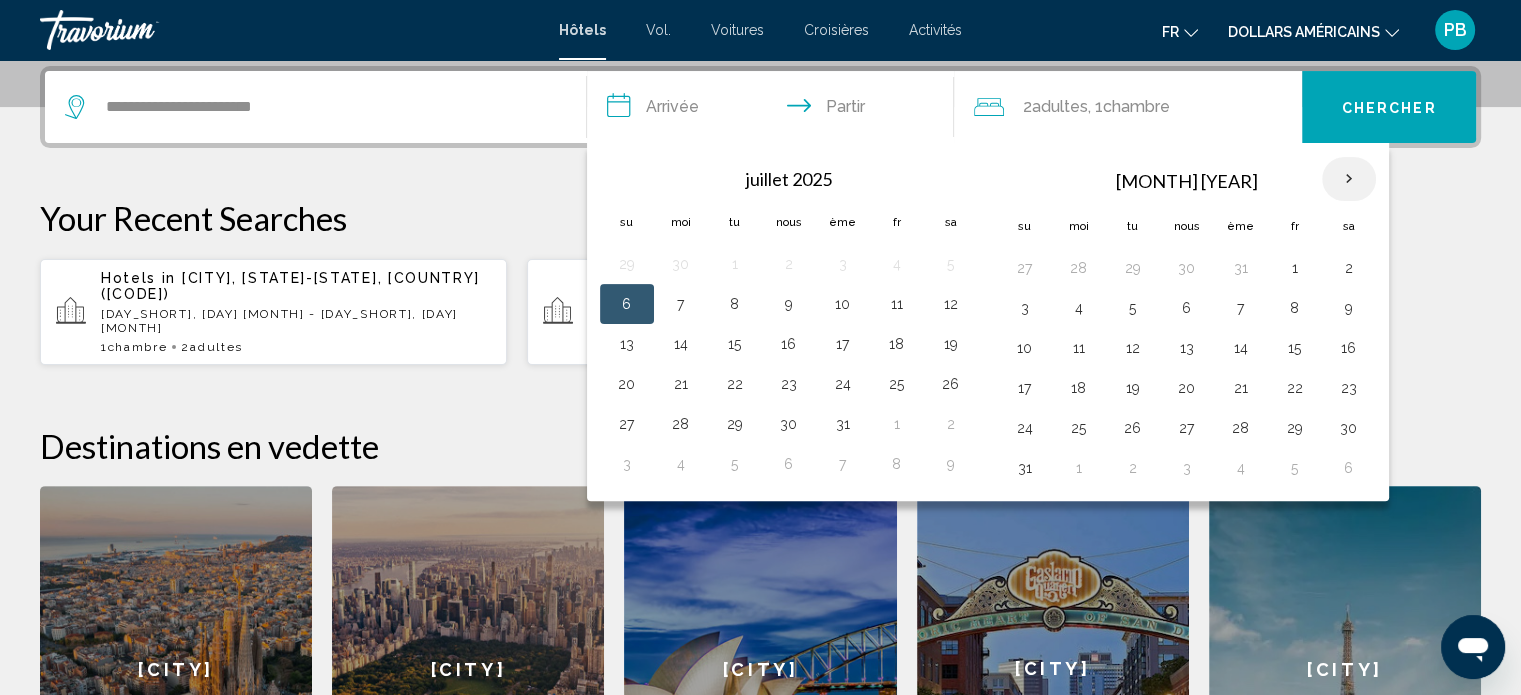 click at bounding box center (1349, 179) 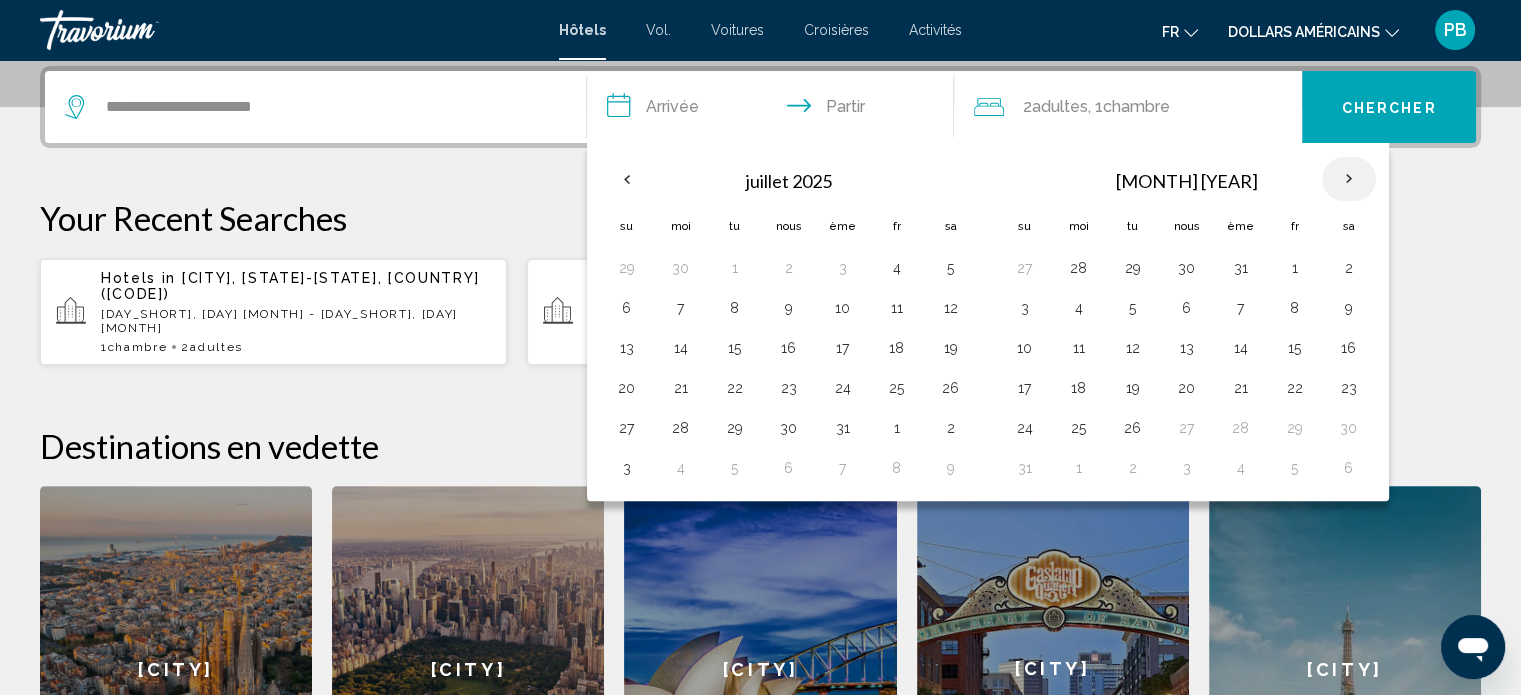 click at bounding box center (1349, 179) 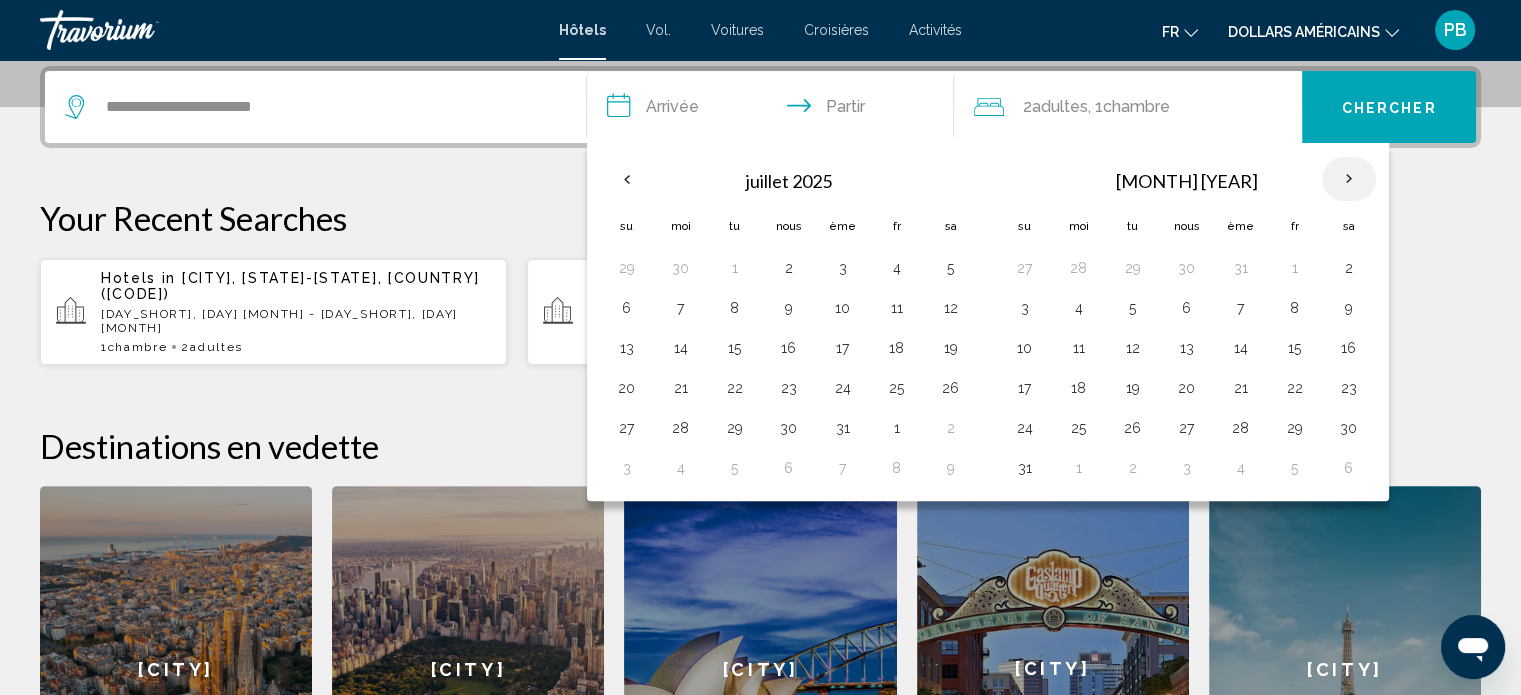 click at bounding box center [1349, 179] 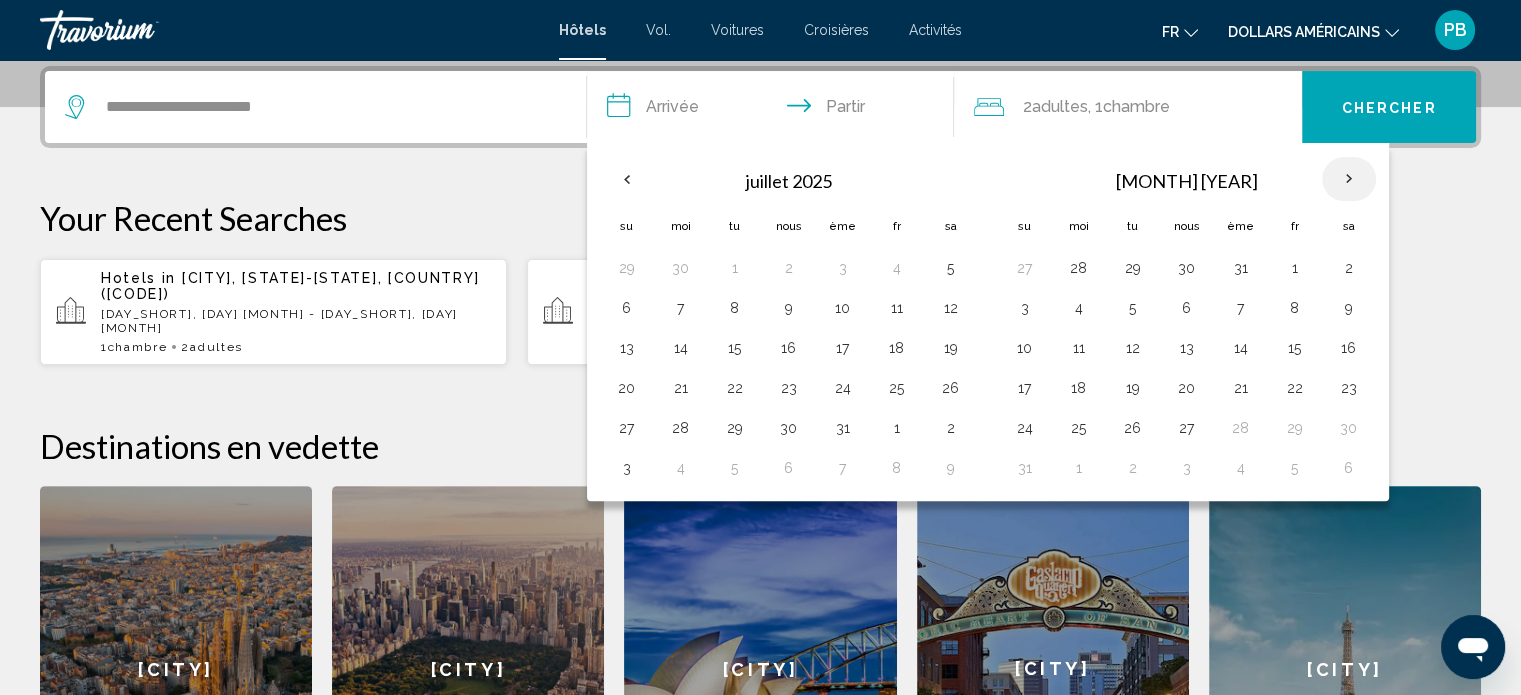 click at bounding box center (1349, 179) 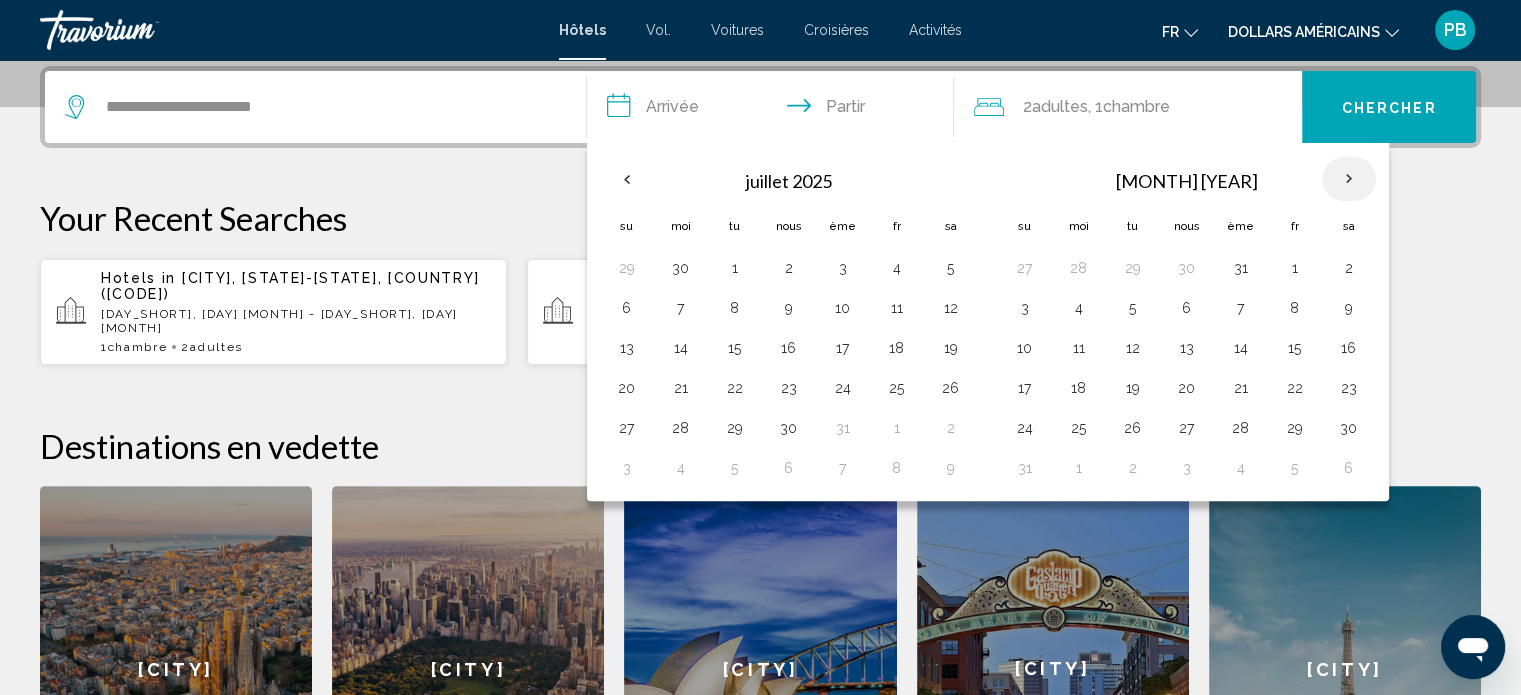 click at bounding box center [1349, 179] 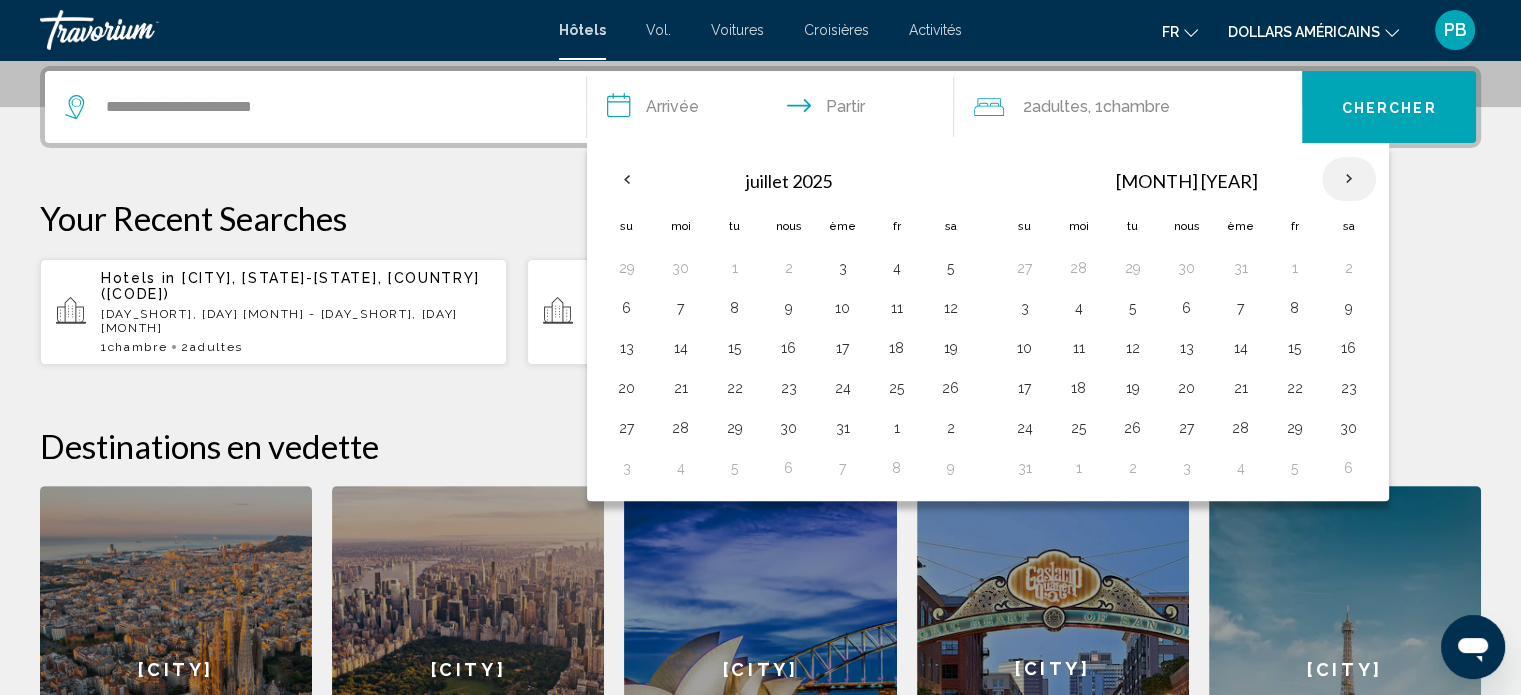 click at bounding box center (1349, 179) 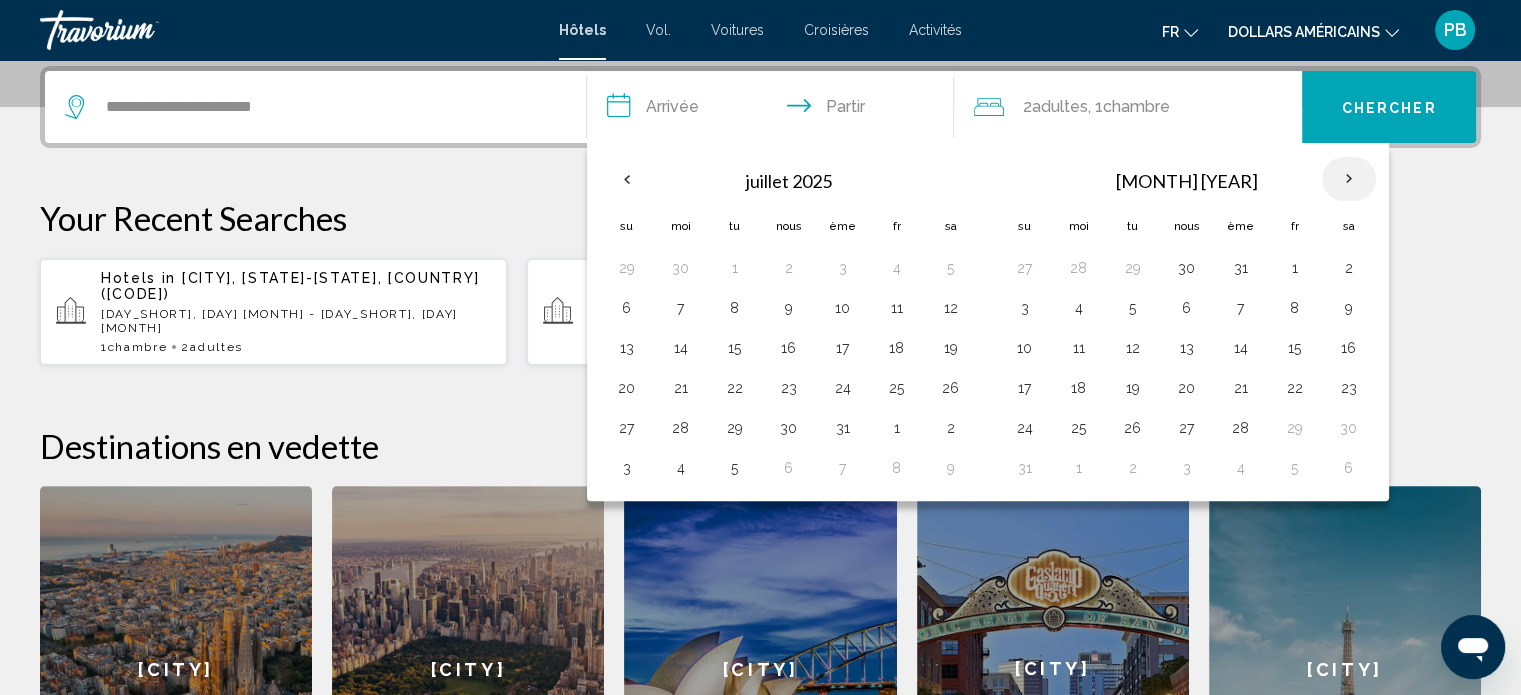 click at bounding box center (1349, 179) 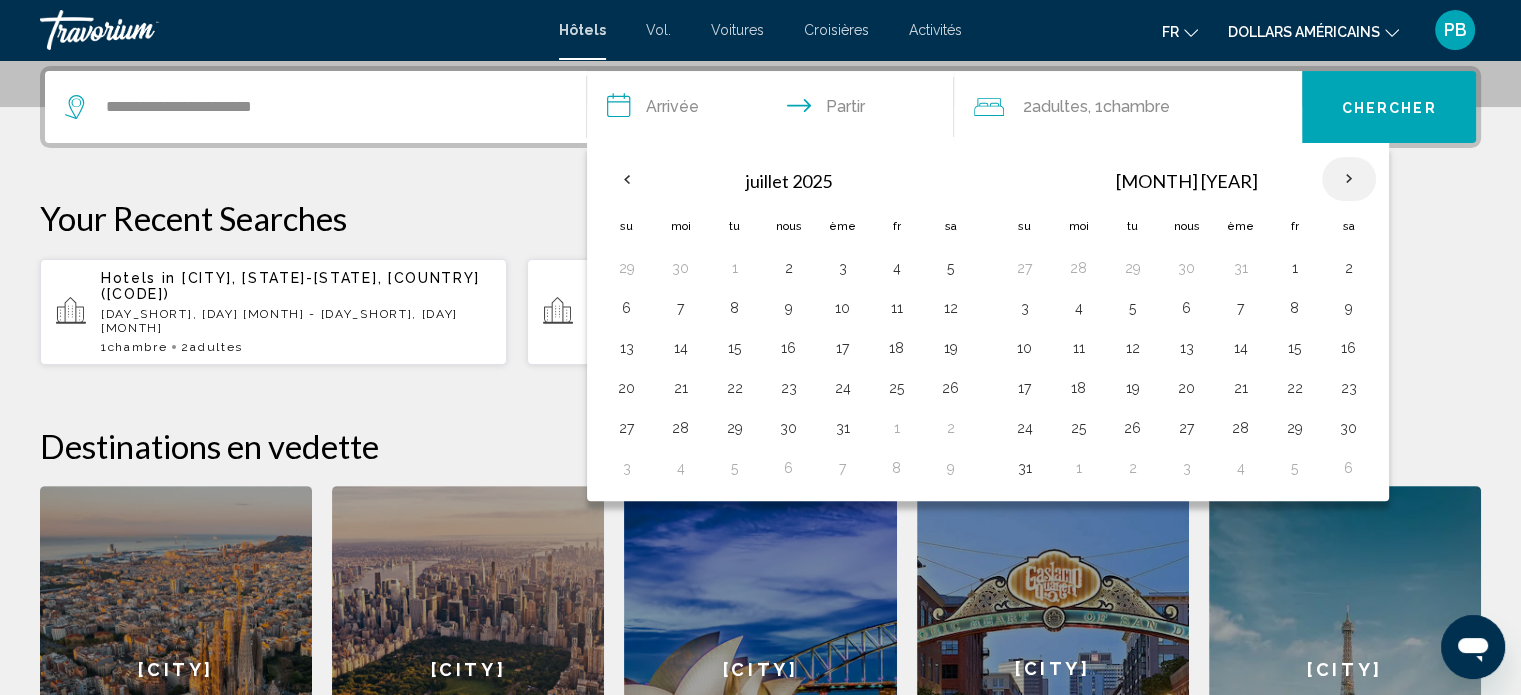 click at bounding box center [1349, 179] 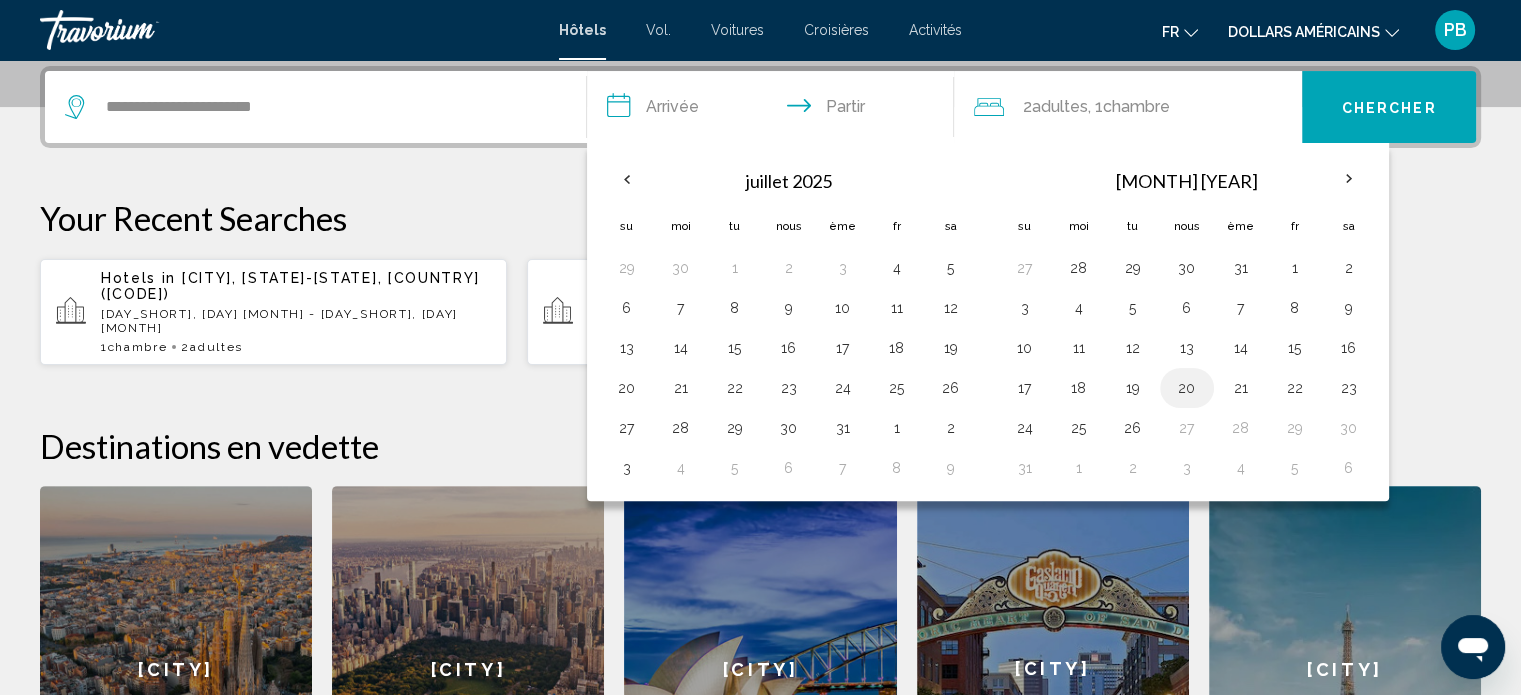 click on "20" at bounding box center [1187, 388] 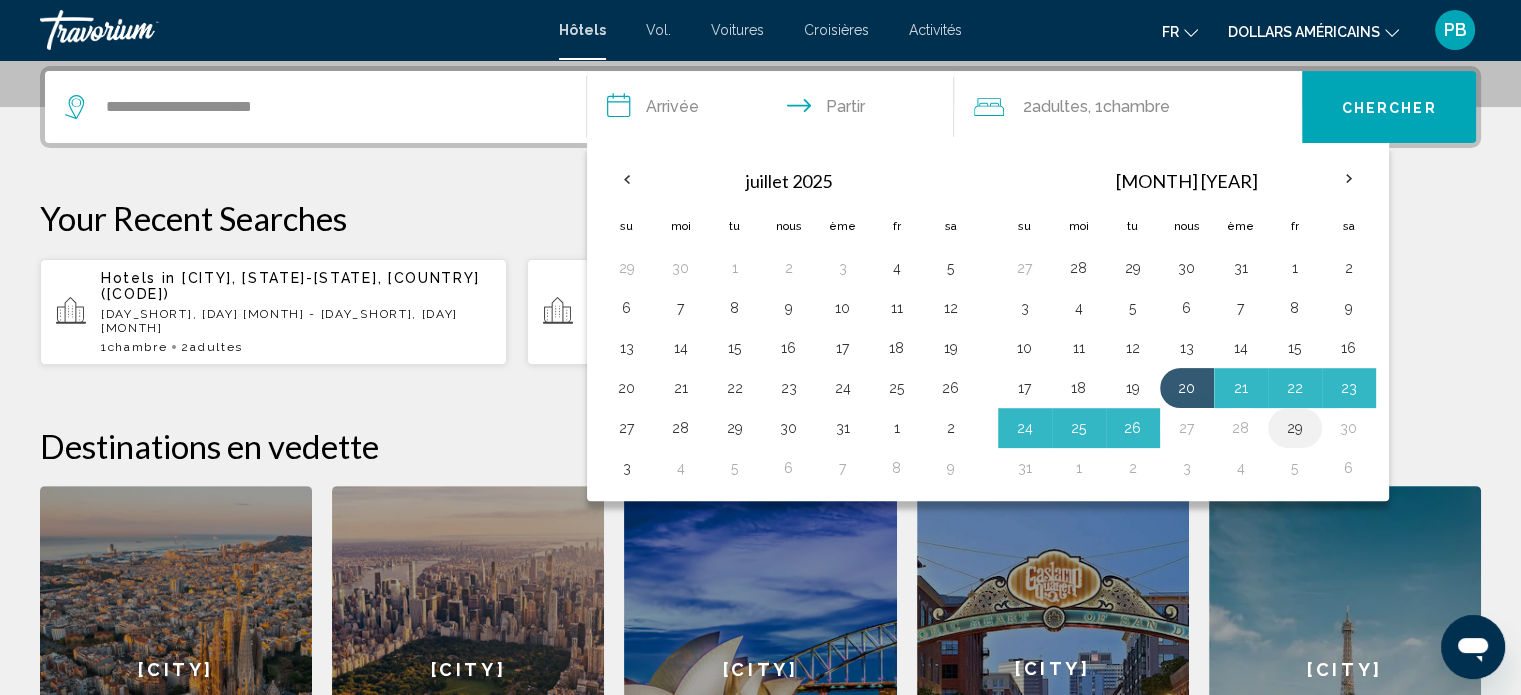 click on "29" at bounding box center [1295, 428] 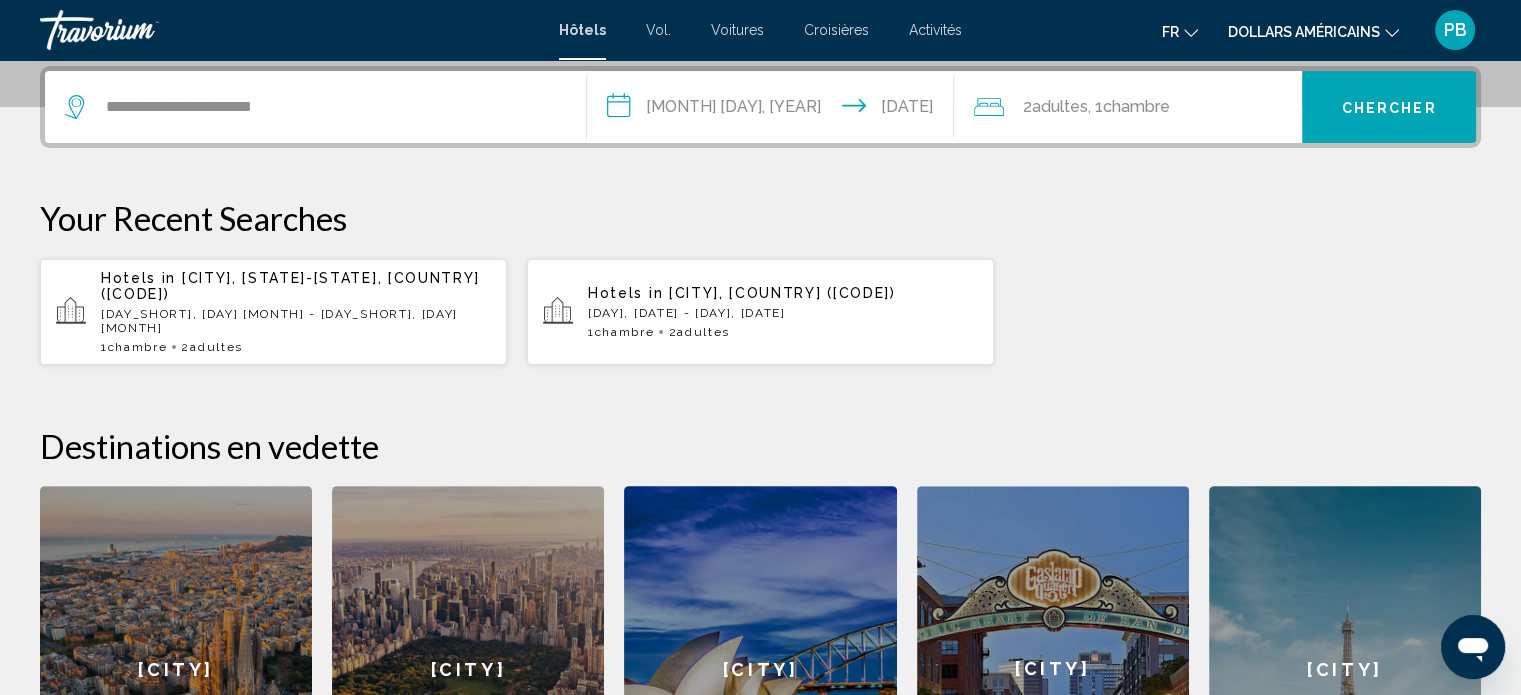 click on "**********" at bounding box center (775, 110) 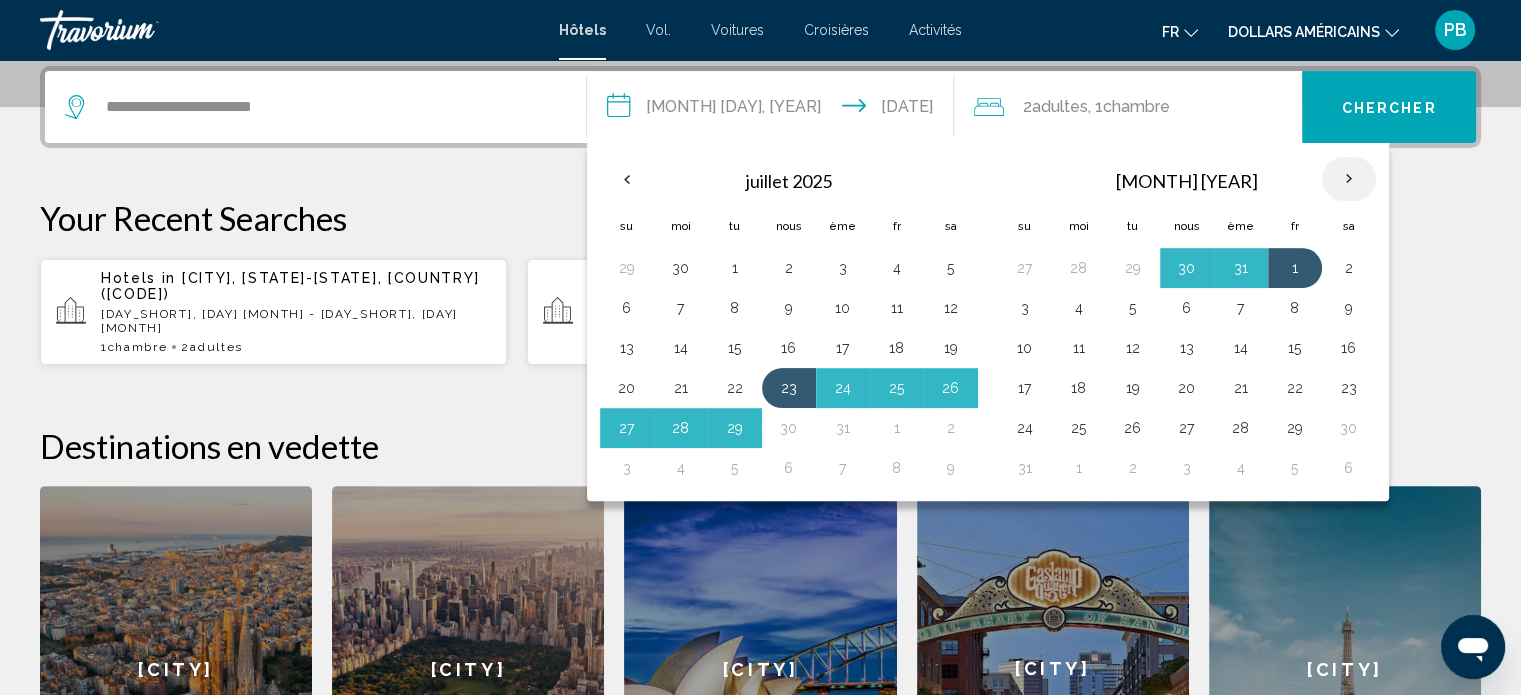click at bounding box center [1349, 179] 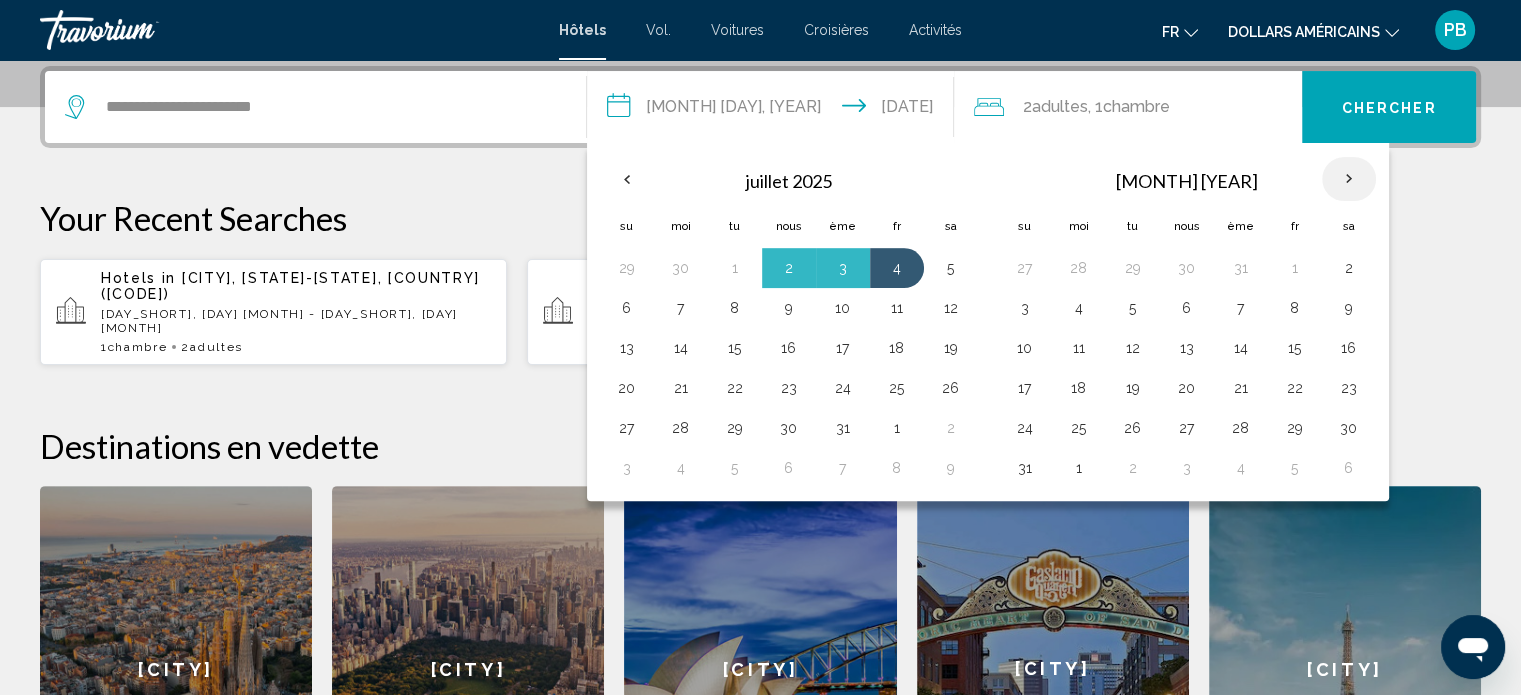 click at bounding box center (1349, 179) 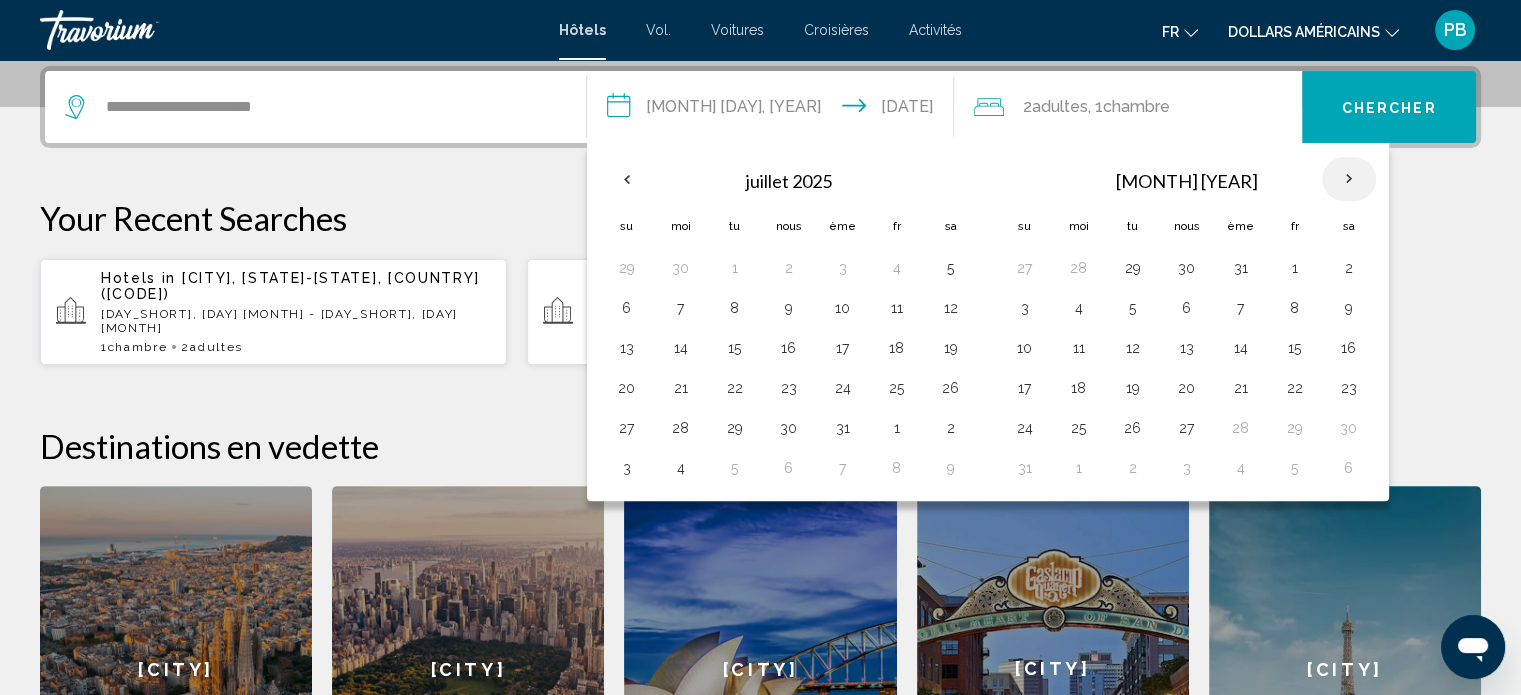 click at bounding box center [1349, 179] 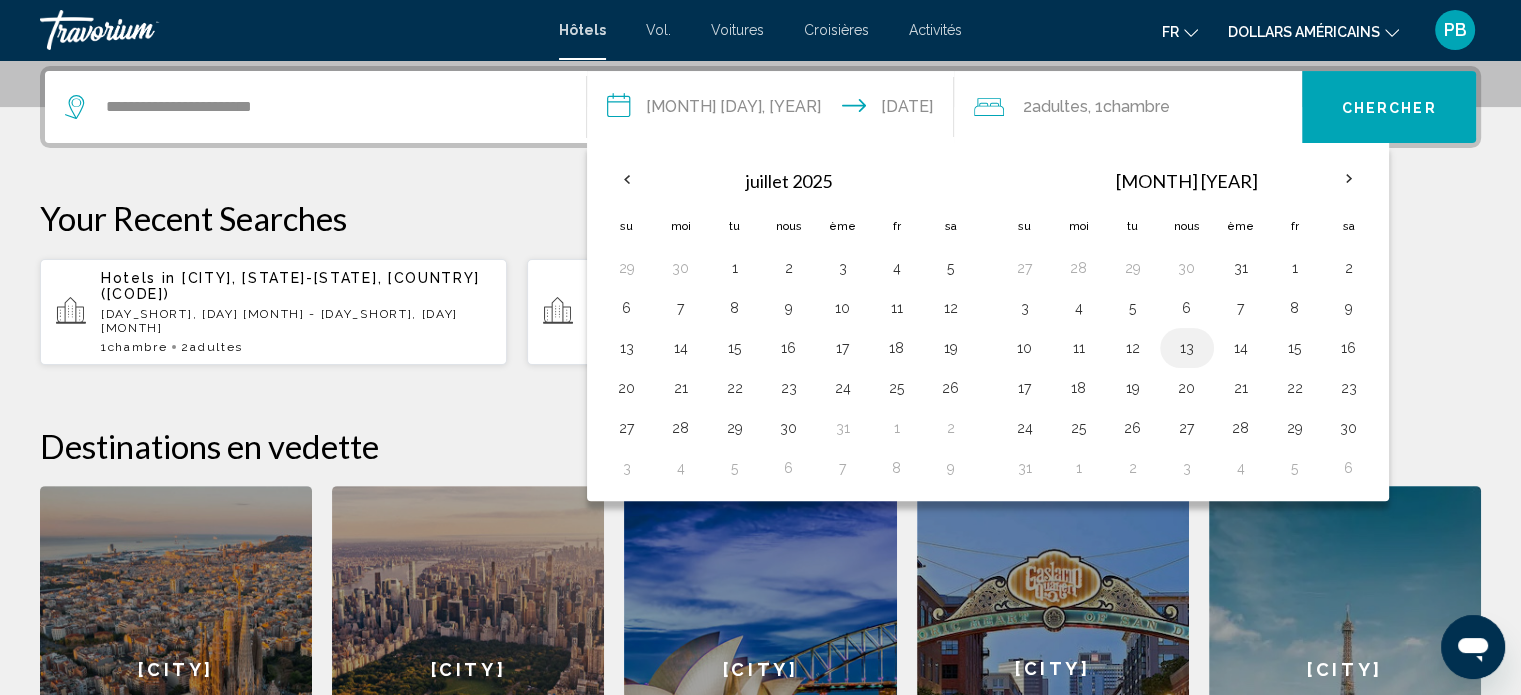 click on "13" at bounding box center (1187, 348) 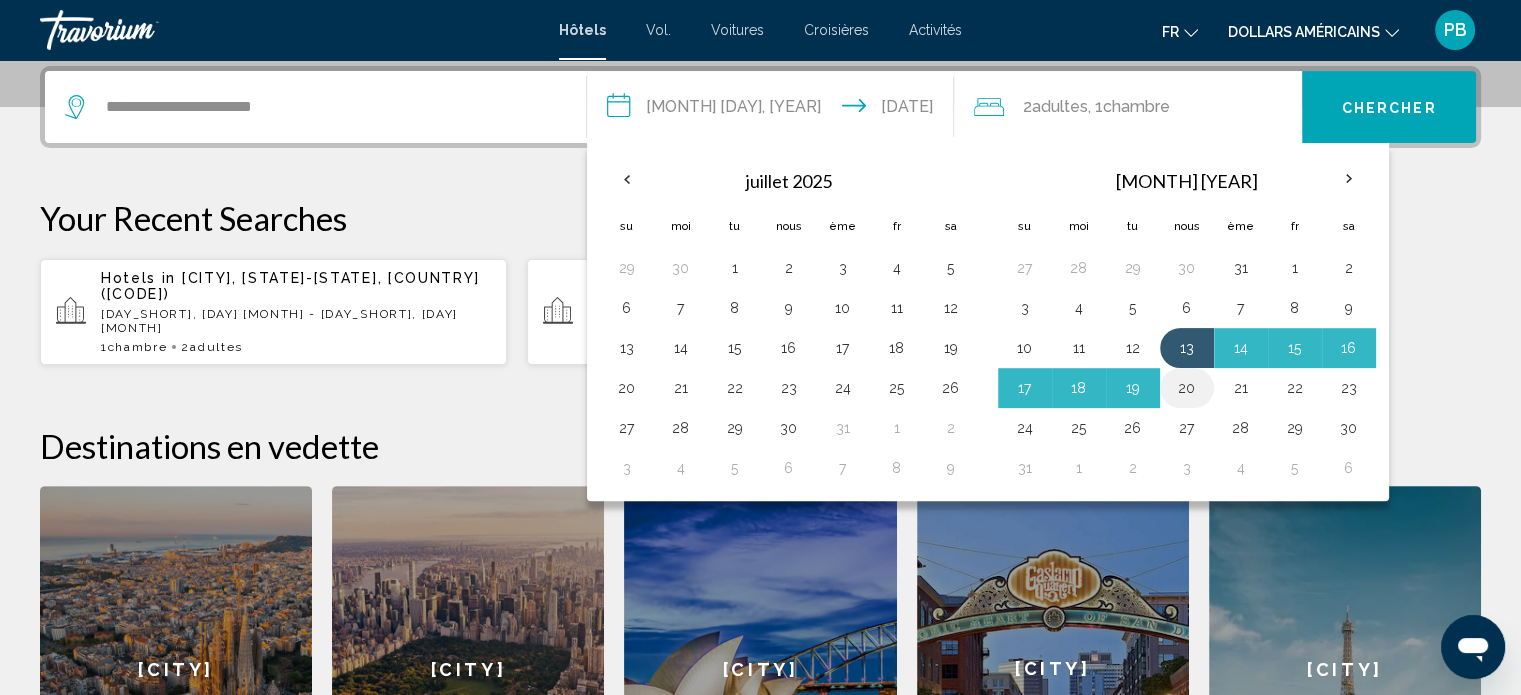 click on "20" at bounding box center (1187, 388) 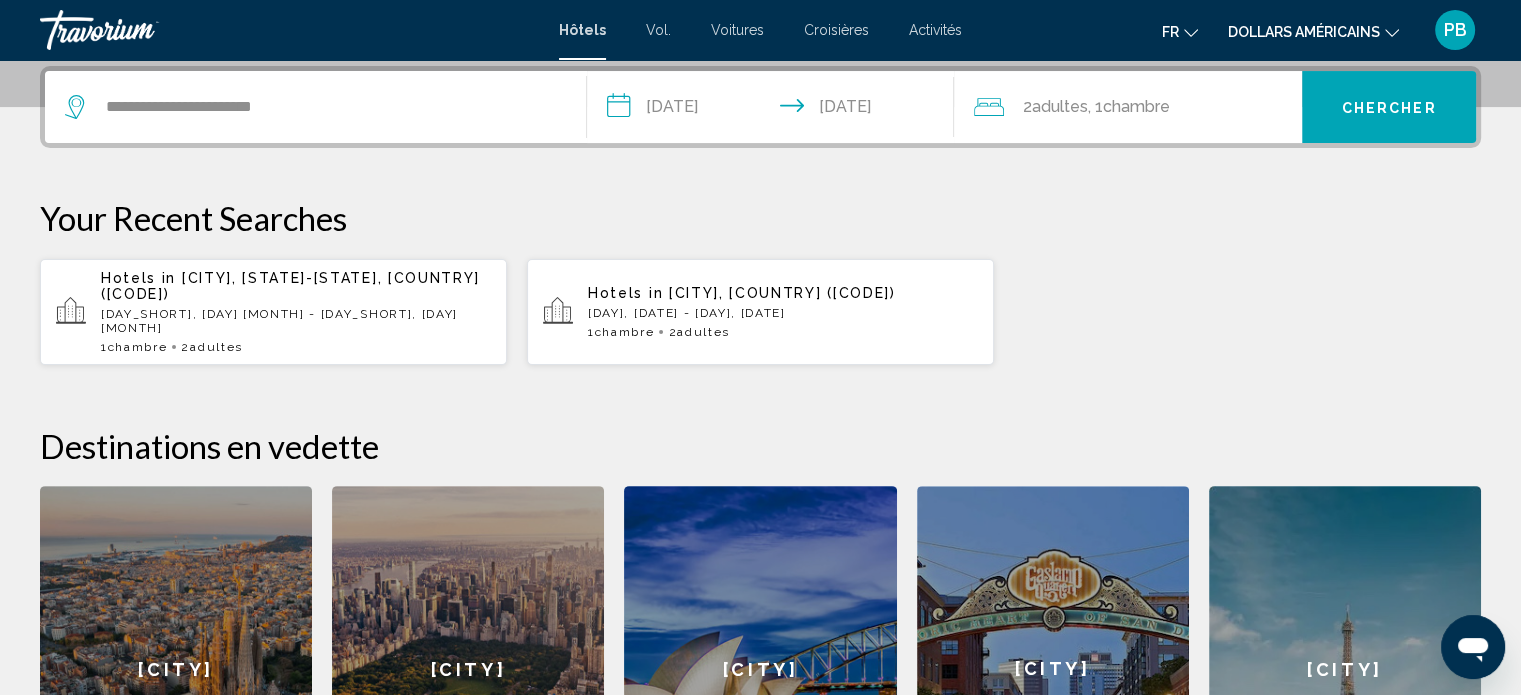 click on "2  adultes Adulte , 1  Chambre pièces" at bounding box center (1138, 107) 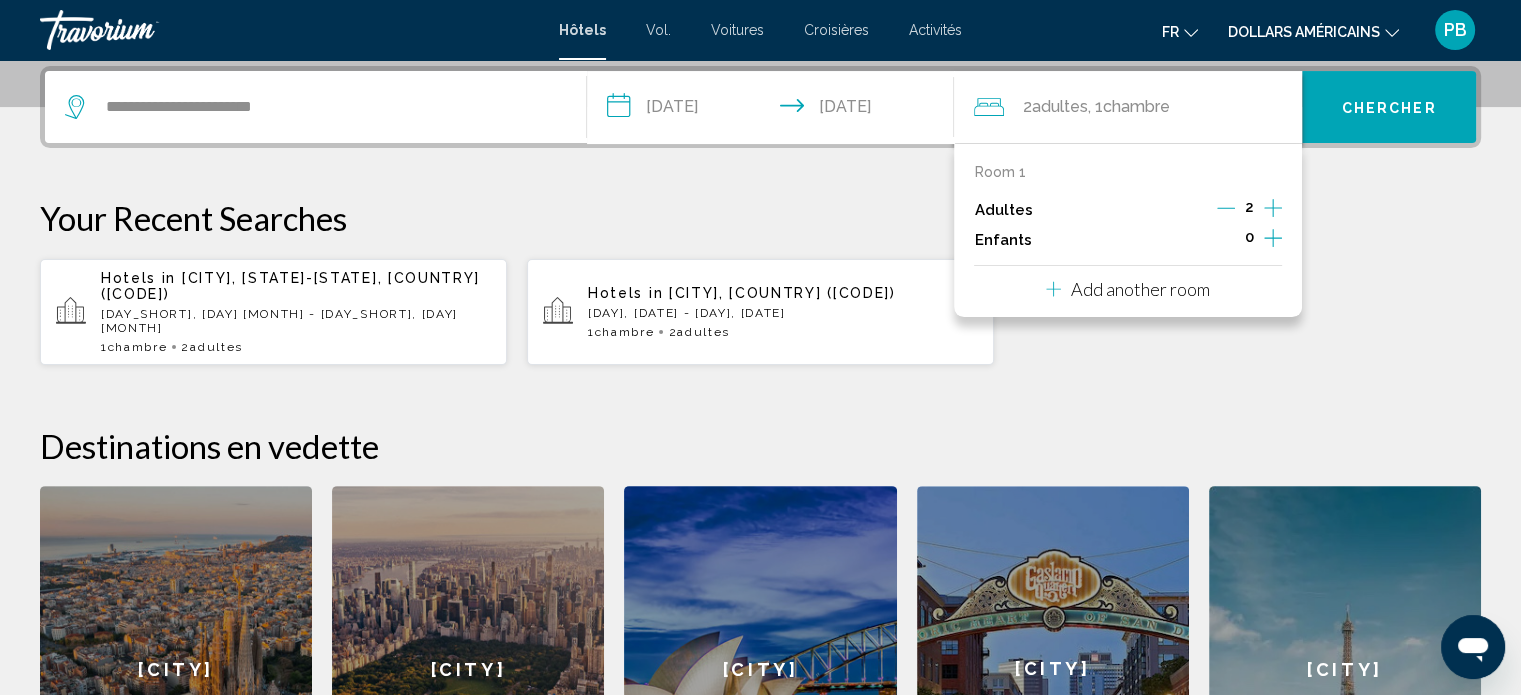 click at bounding box center [1273, 208] 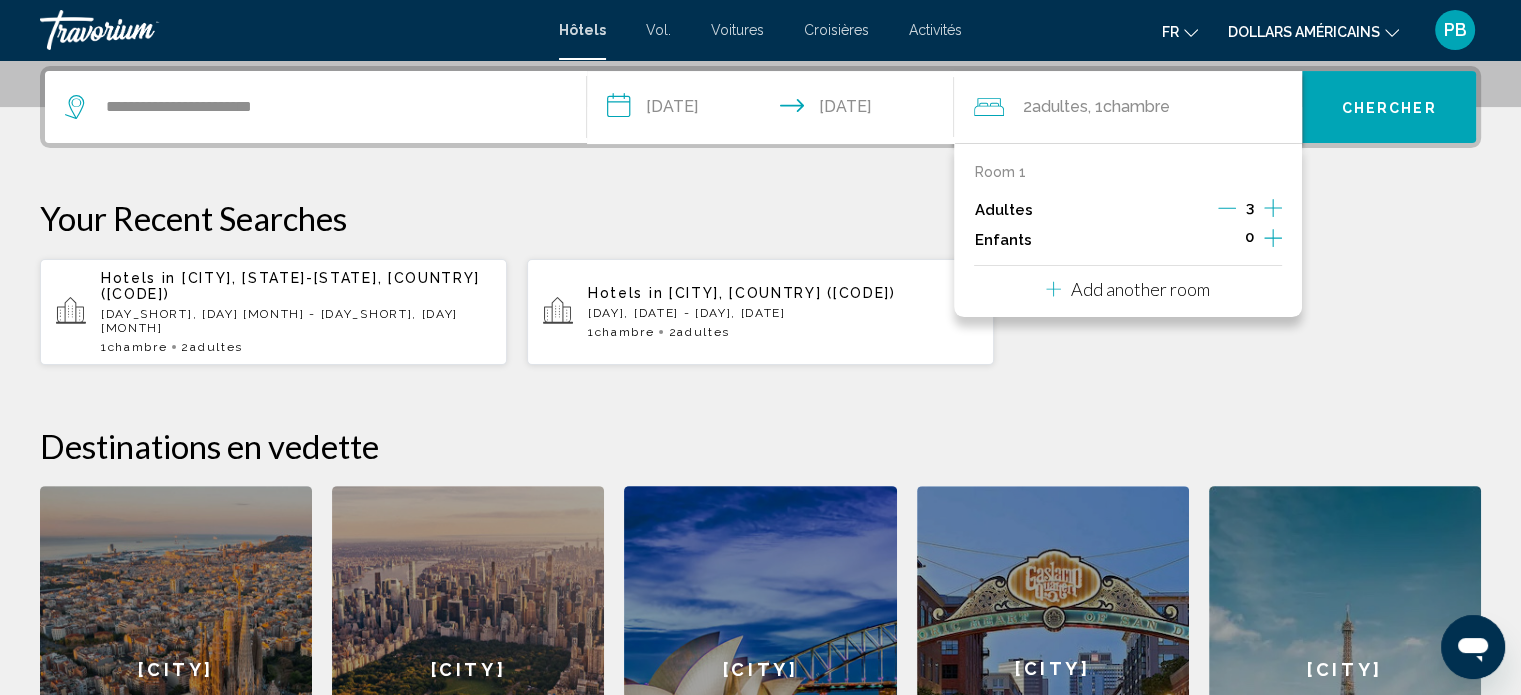 click on "Your Recent Searches" at bounding box center (760, 218) 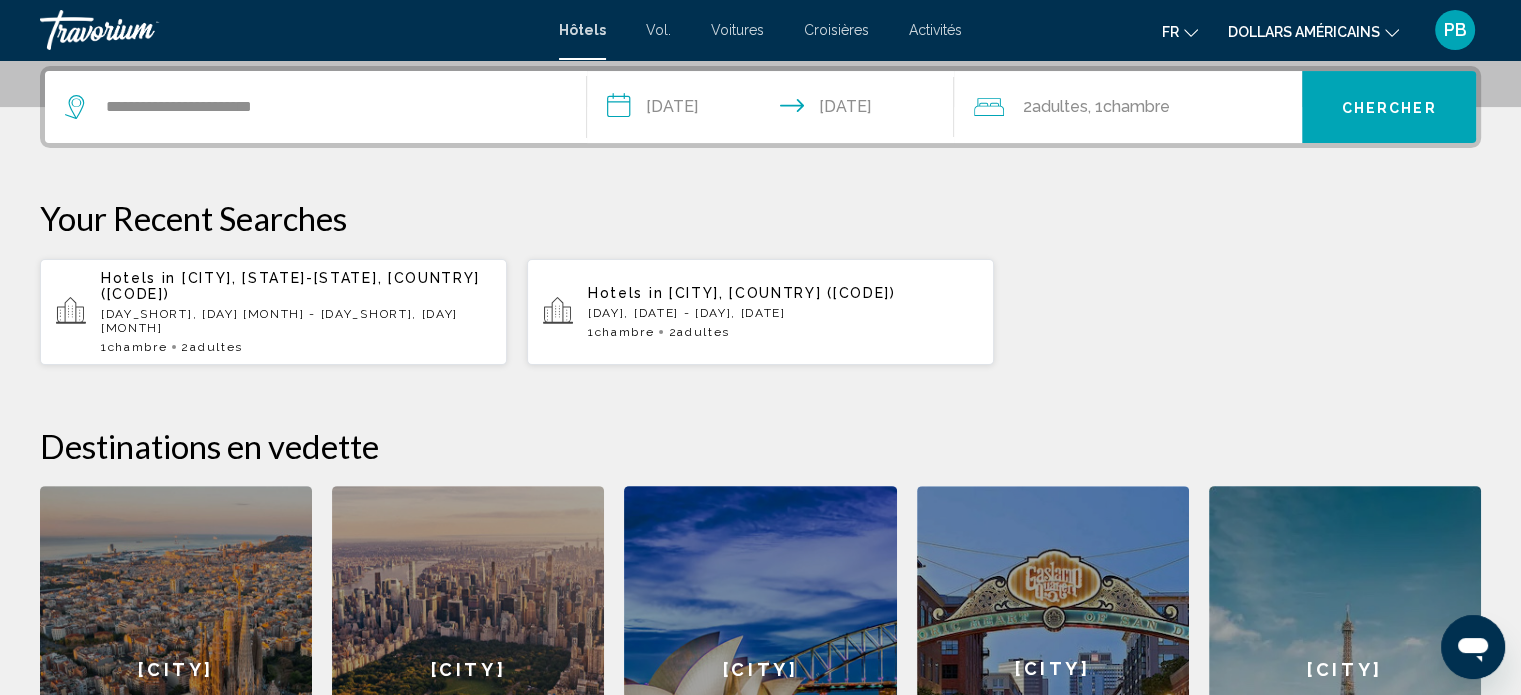 click on "Chercher" at bounding box center [1389, 108] 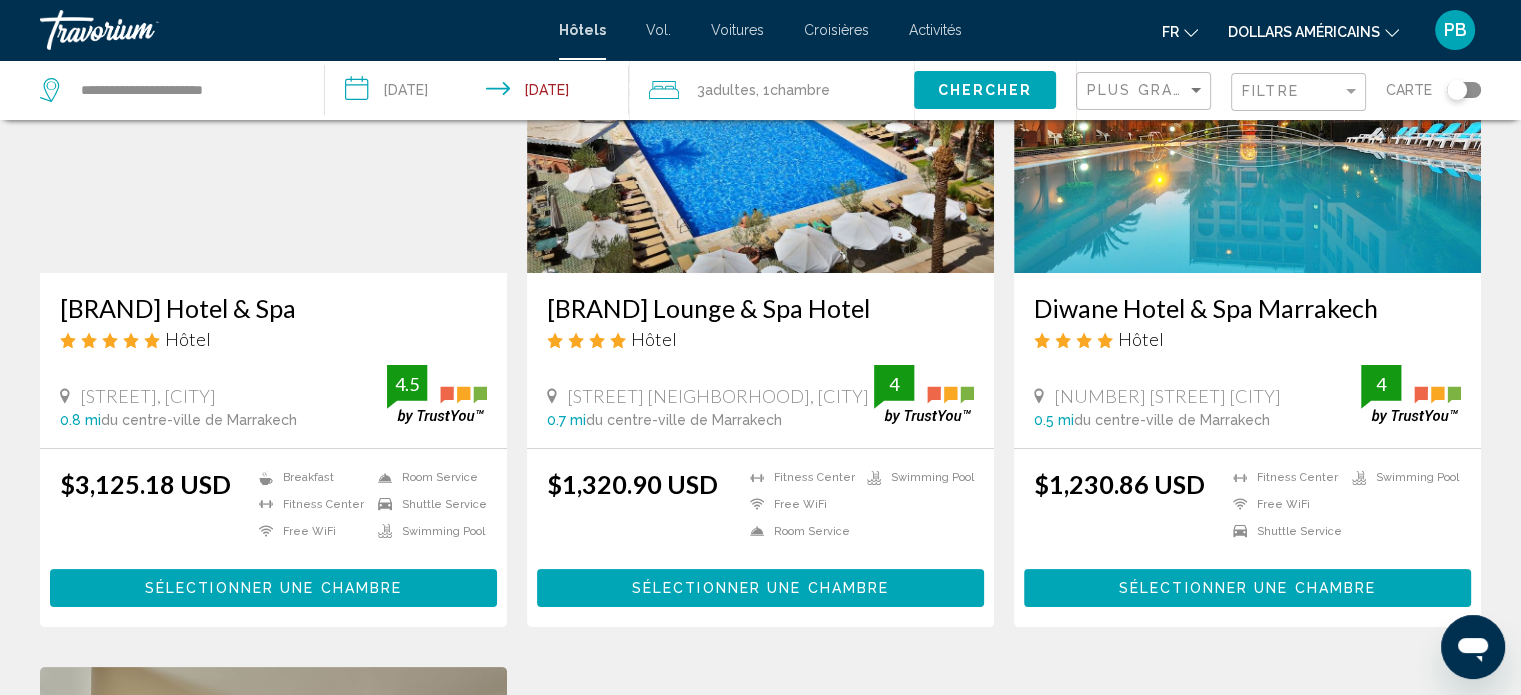 scroll, scrollTop: 200, scrollLeft: 0, axis: vertical 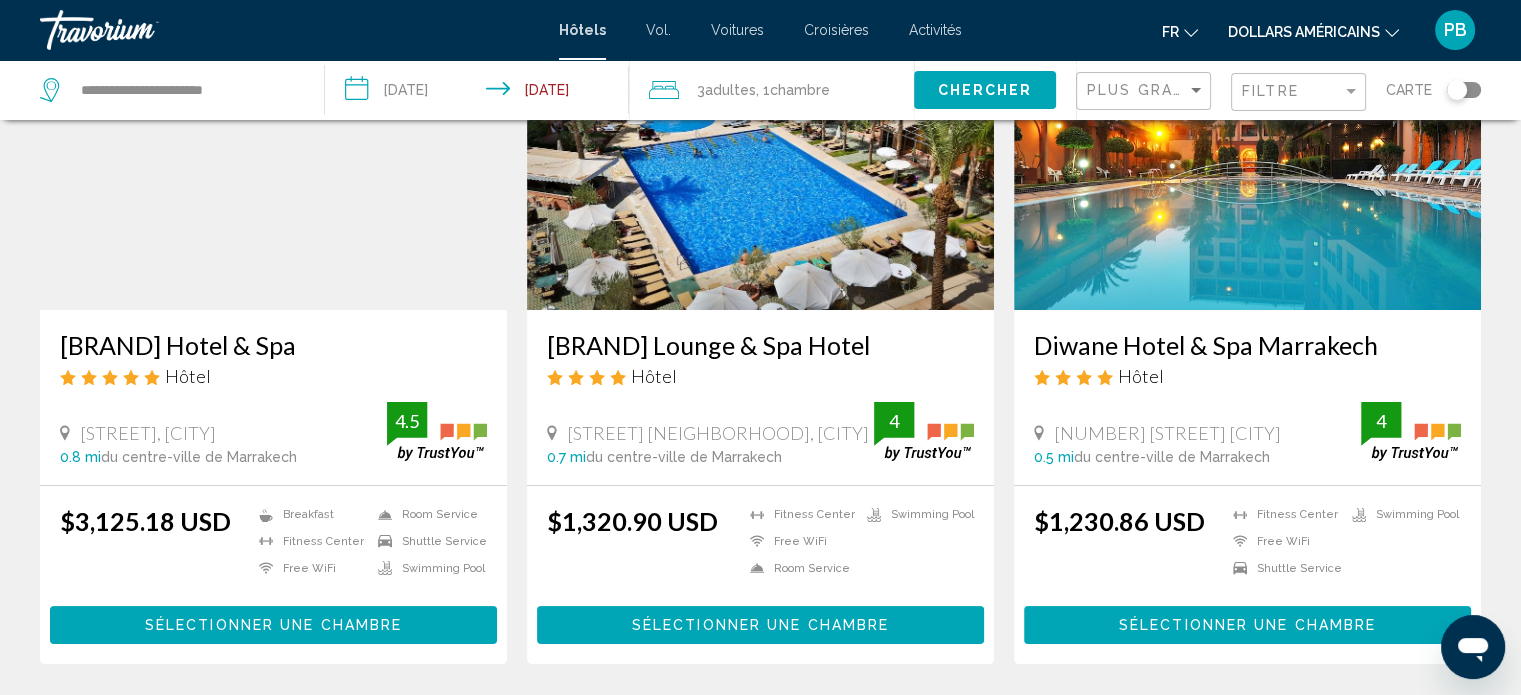 click at bounding box center (1191, 33) 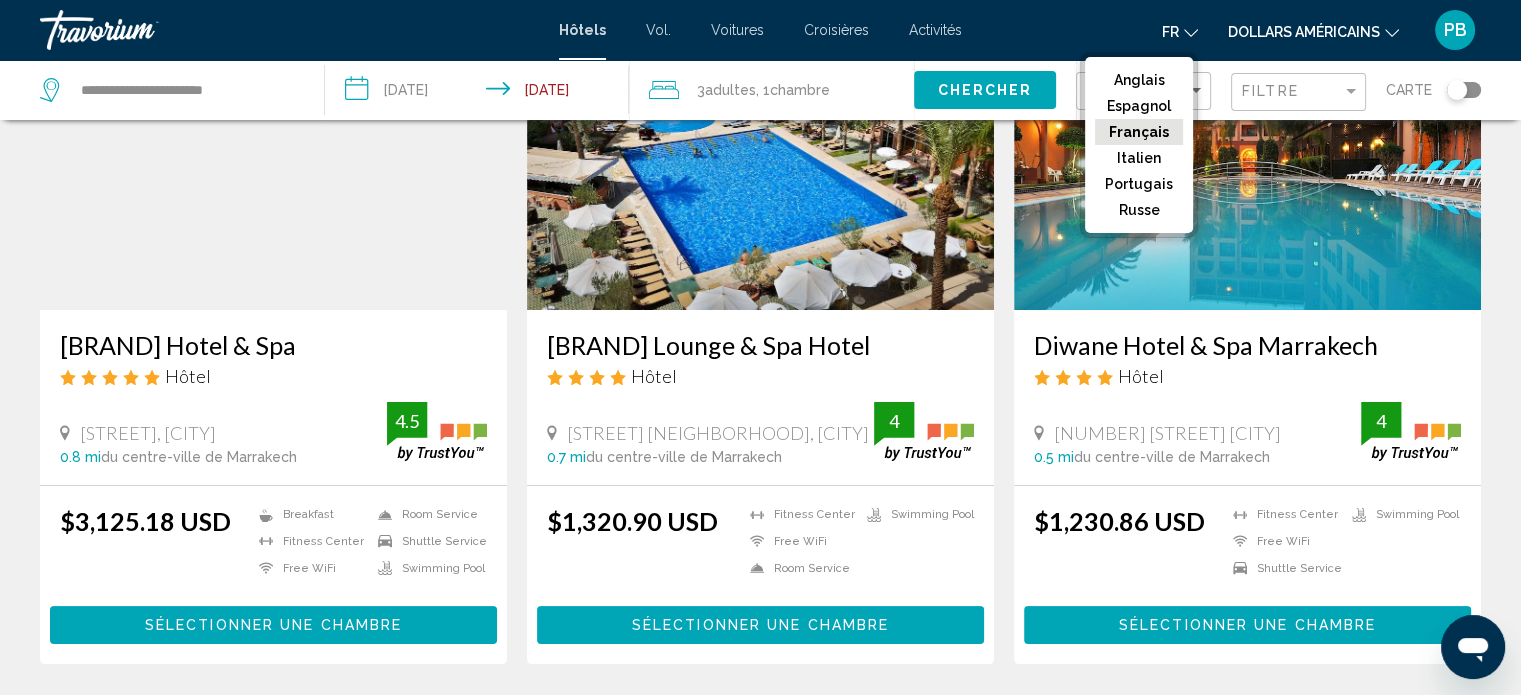 click at bounding box center [1191, 33] 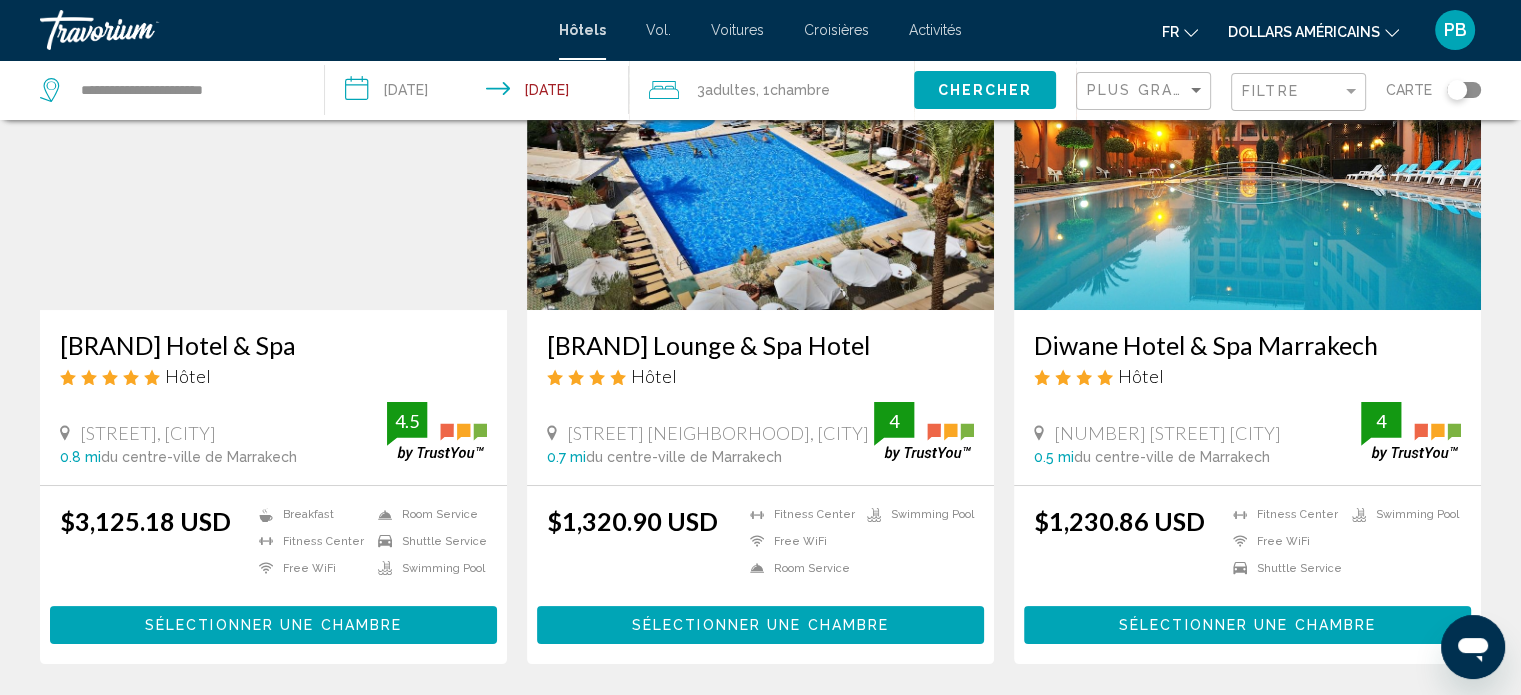 click on "dollars américains
USD ($) MXN (Mexique$) CAD ($ CA) GBP (£) EUR (€) AUD (A$) NZD (NZ$) CNY (CN¥)" at bounding box center (1313, 31) 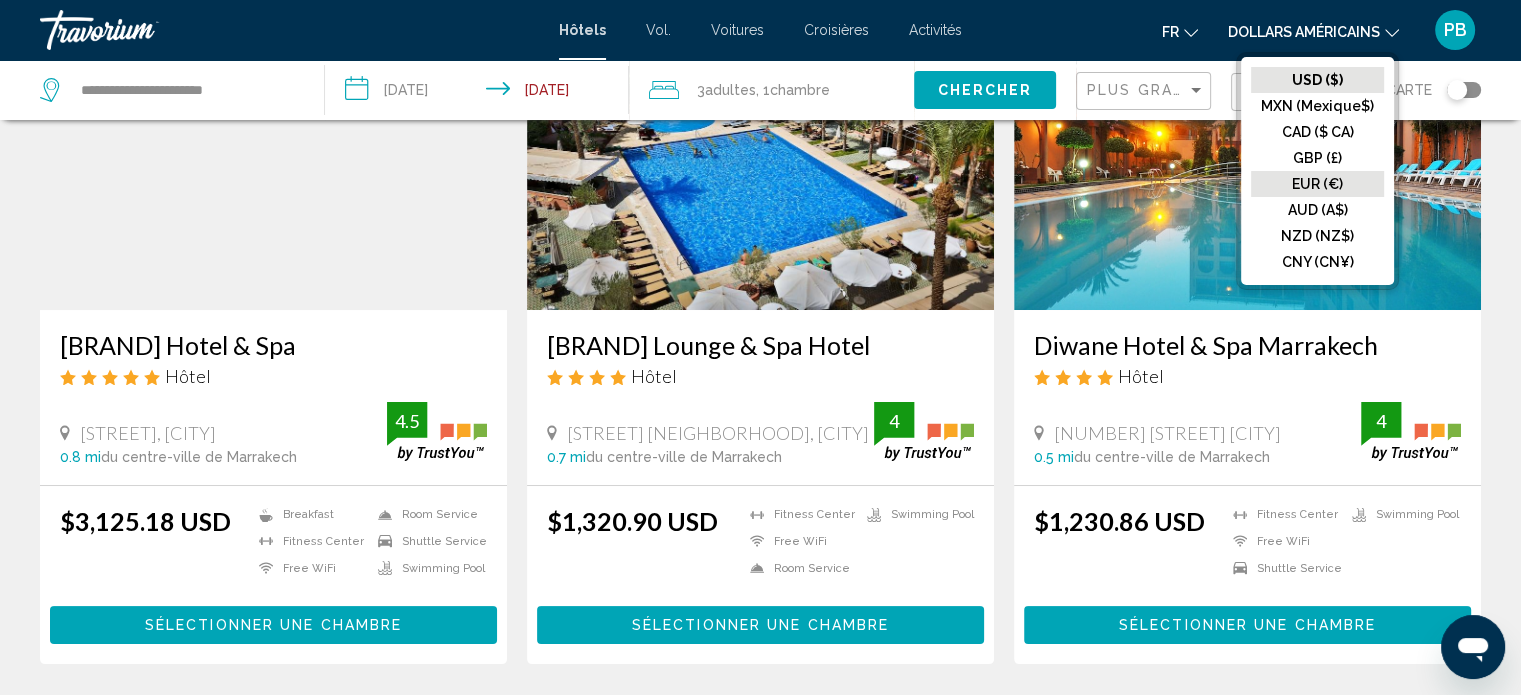 click on "EUR (€)" at bounding box center [1317, 80] 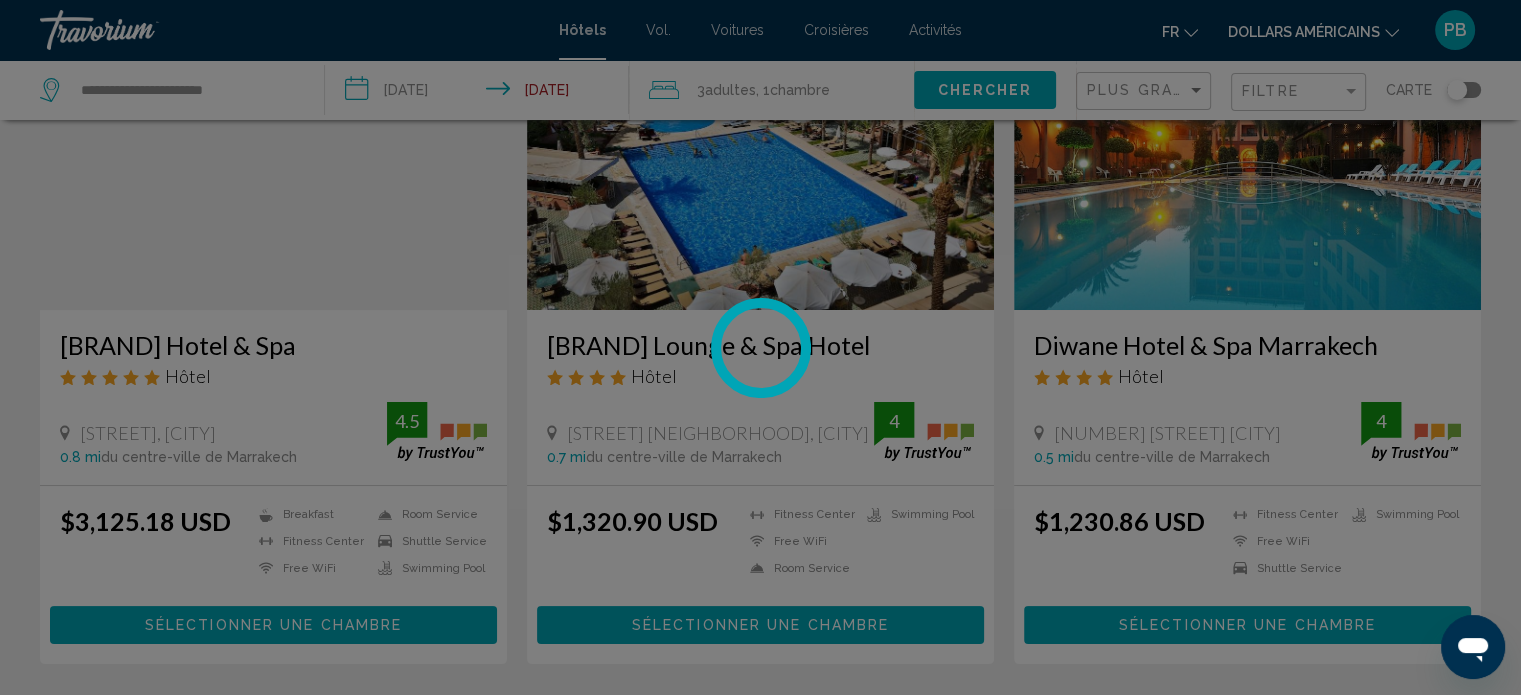 scroll, scrollTop: 0, scrollLeft: 0, axis: both 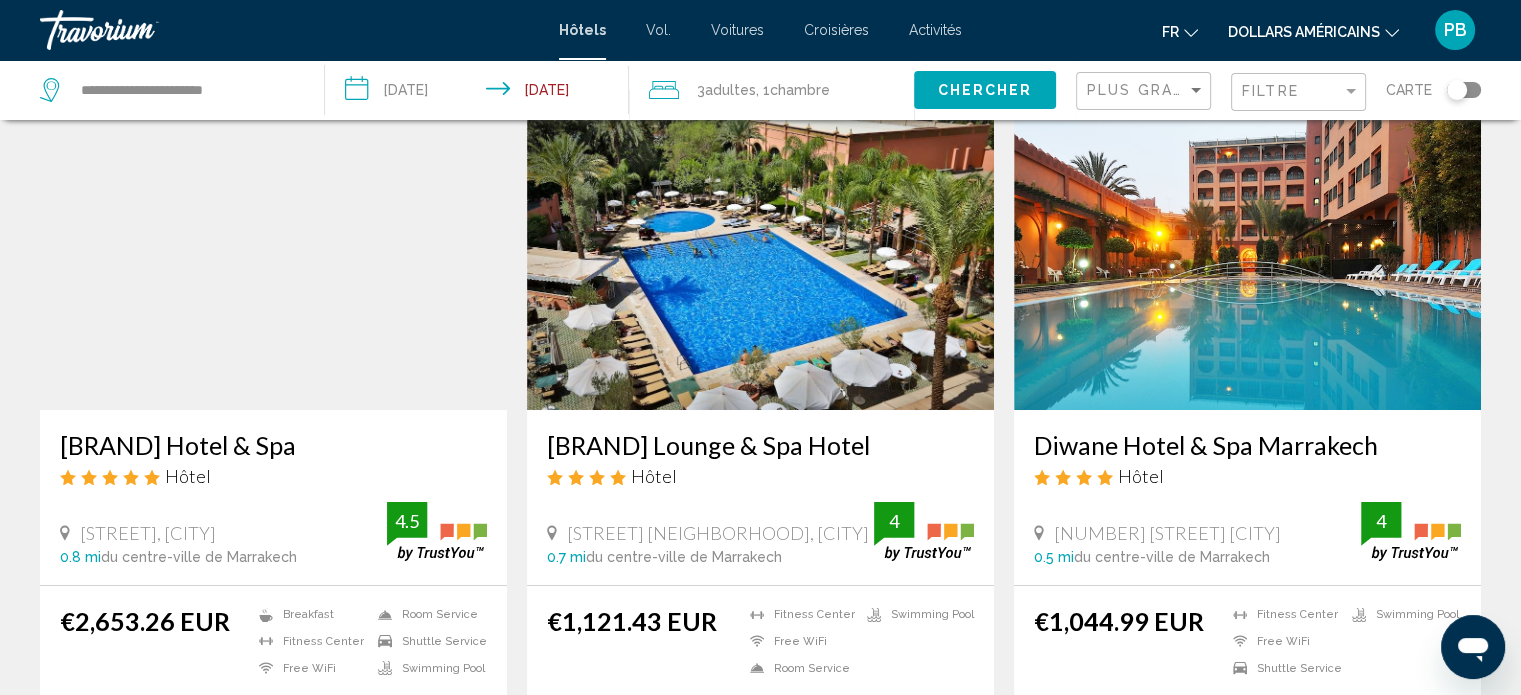 click at bounding box center [1247, 250] 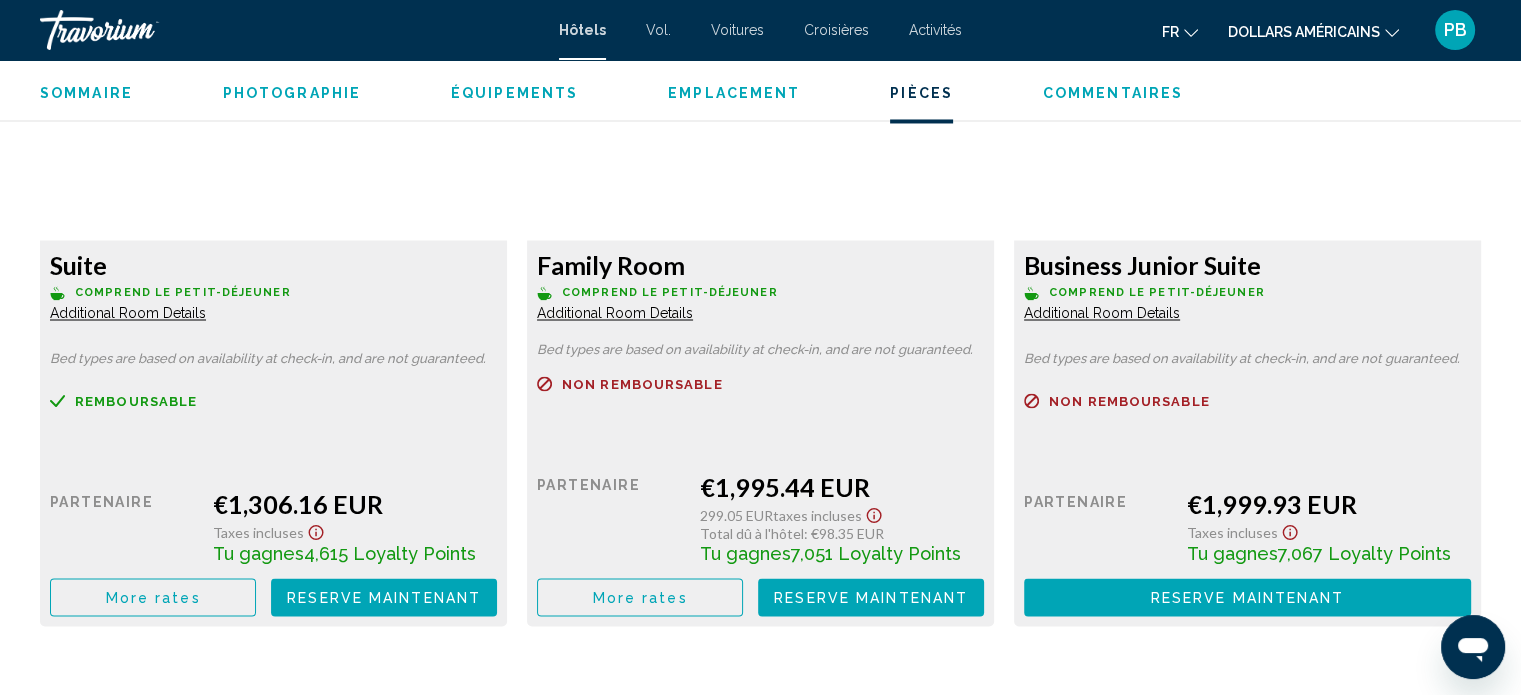 scroll, scrollTop: 3412, scrollLeft: 0, axis: vertical 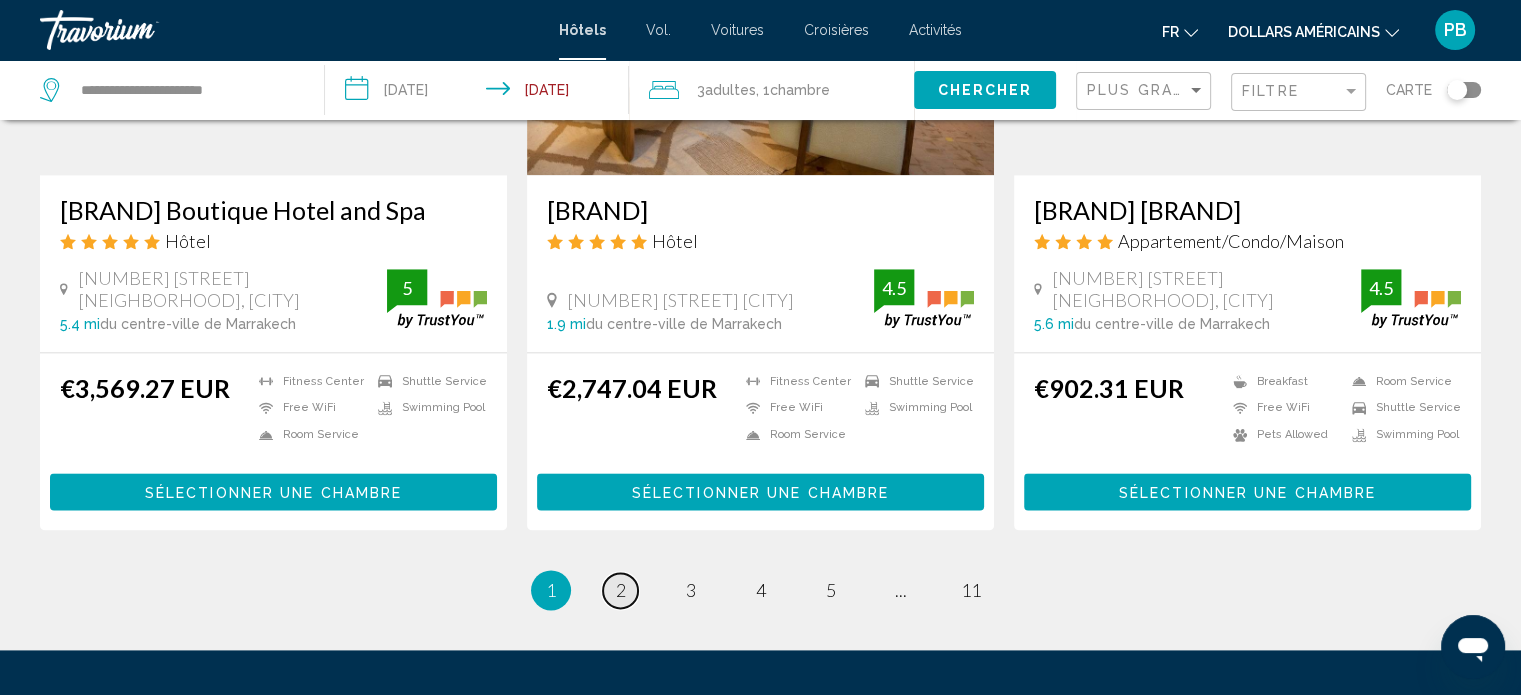 click on "page  2" at bounding box center [620, 590] 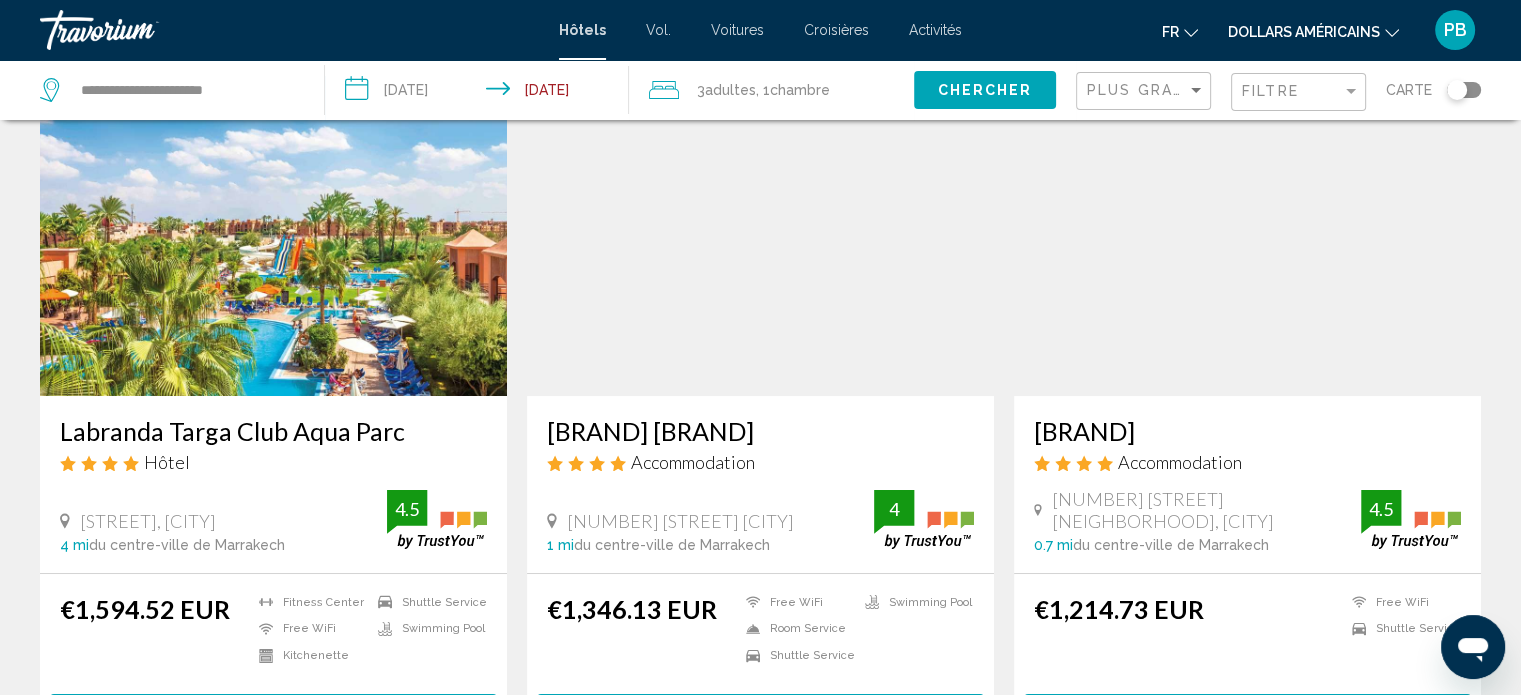 scroll, scrollTop: 0, scrollLeft: 0, axis: both 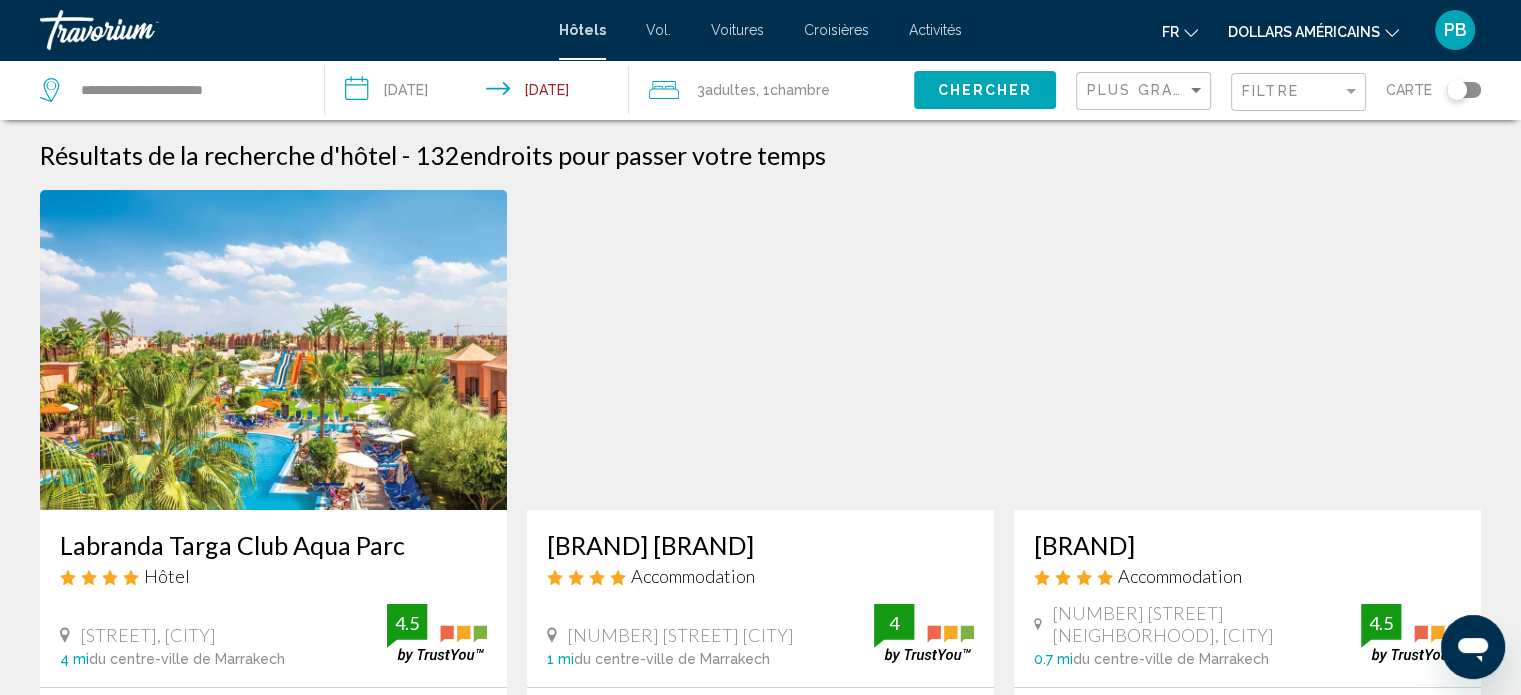 click on "**********" at bounding box center (481, 93) 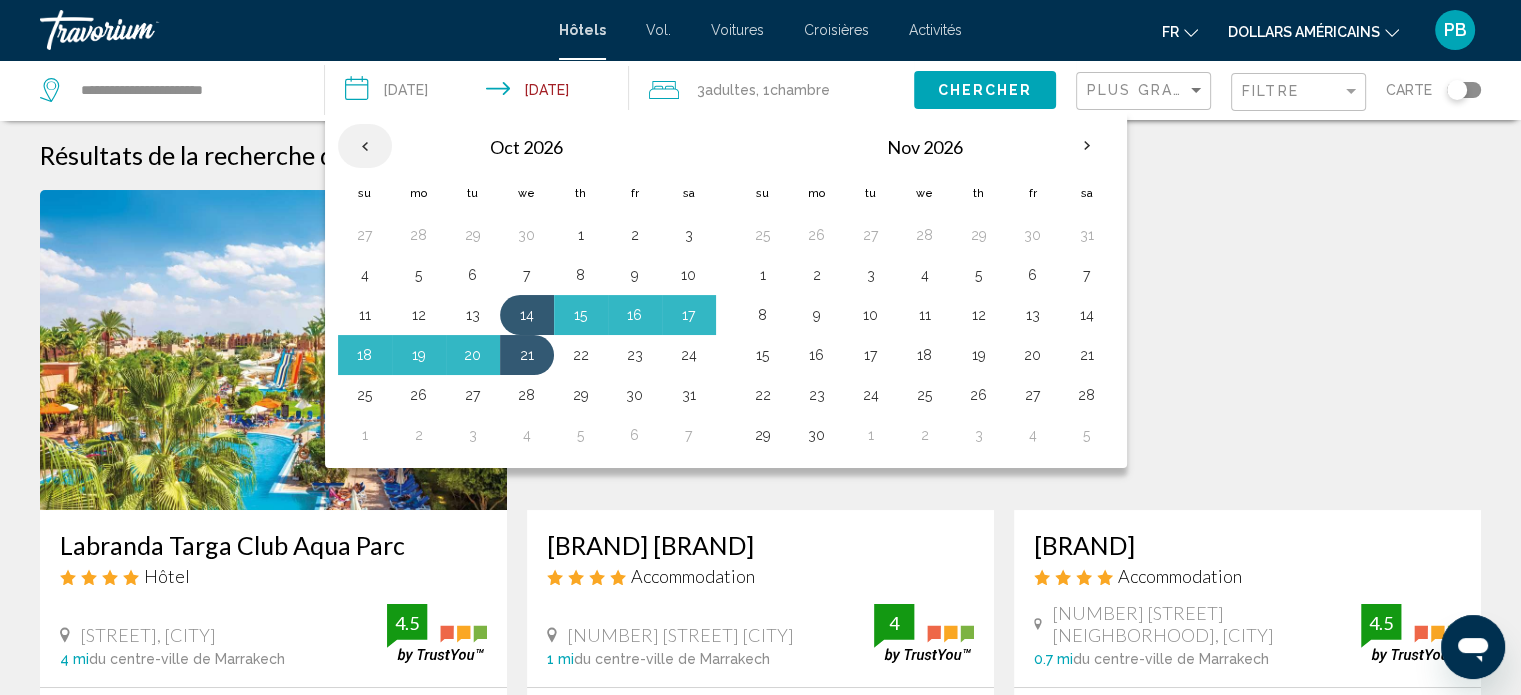 click at bounding box center [365, 146] 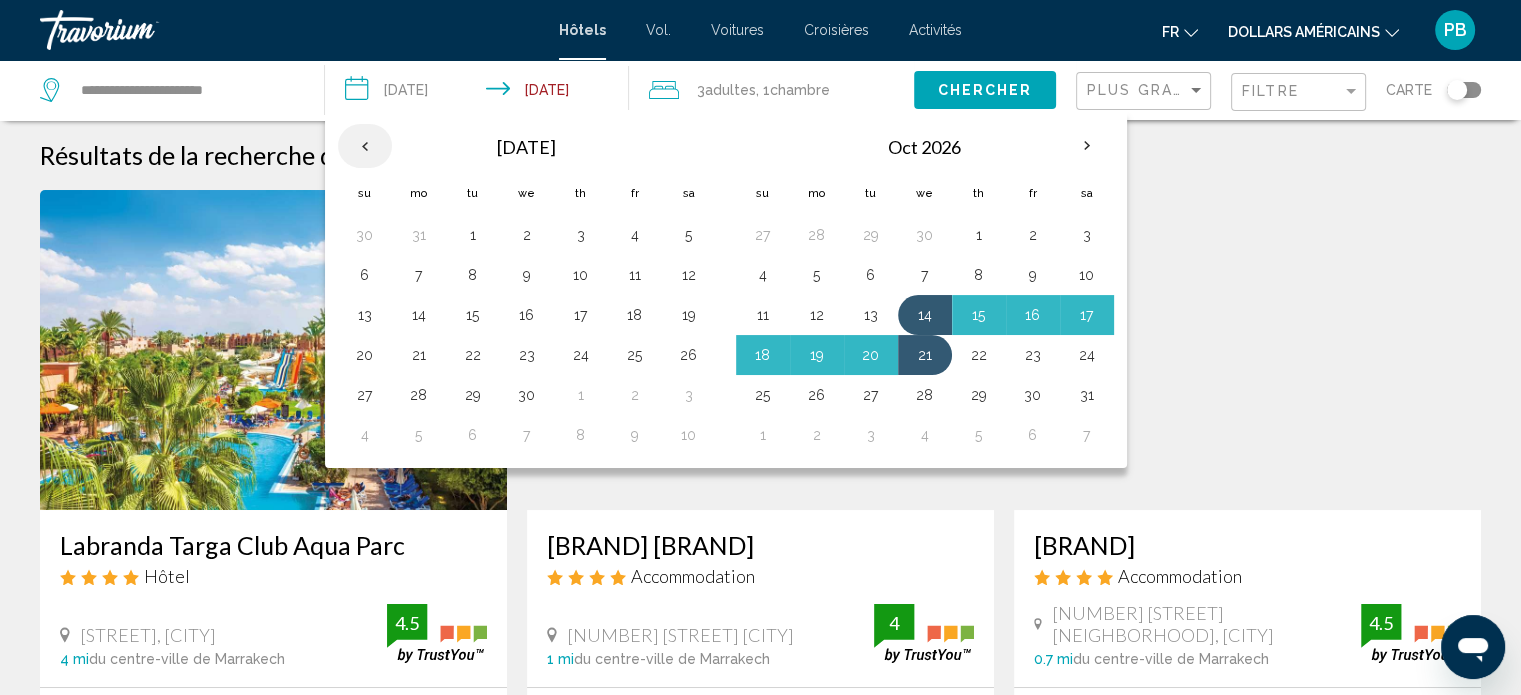 click at bounding box center (365, 146) 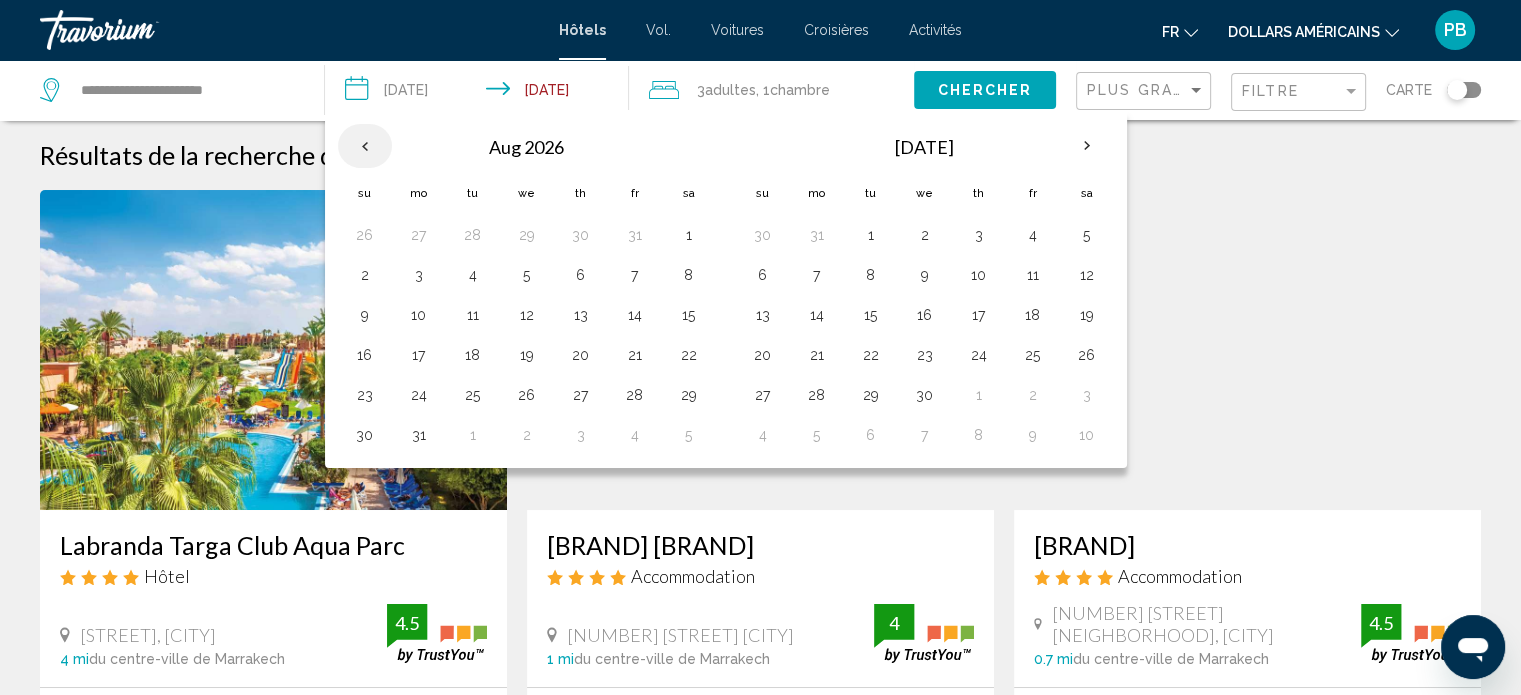 click at bounding box center [365, 146] 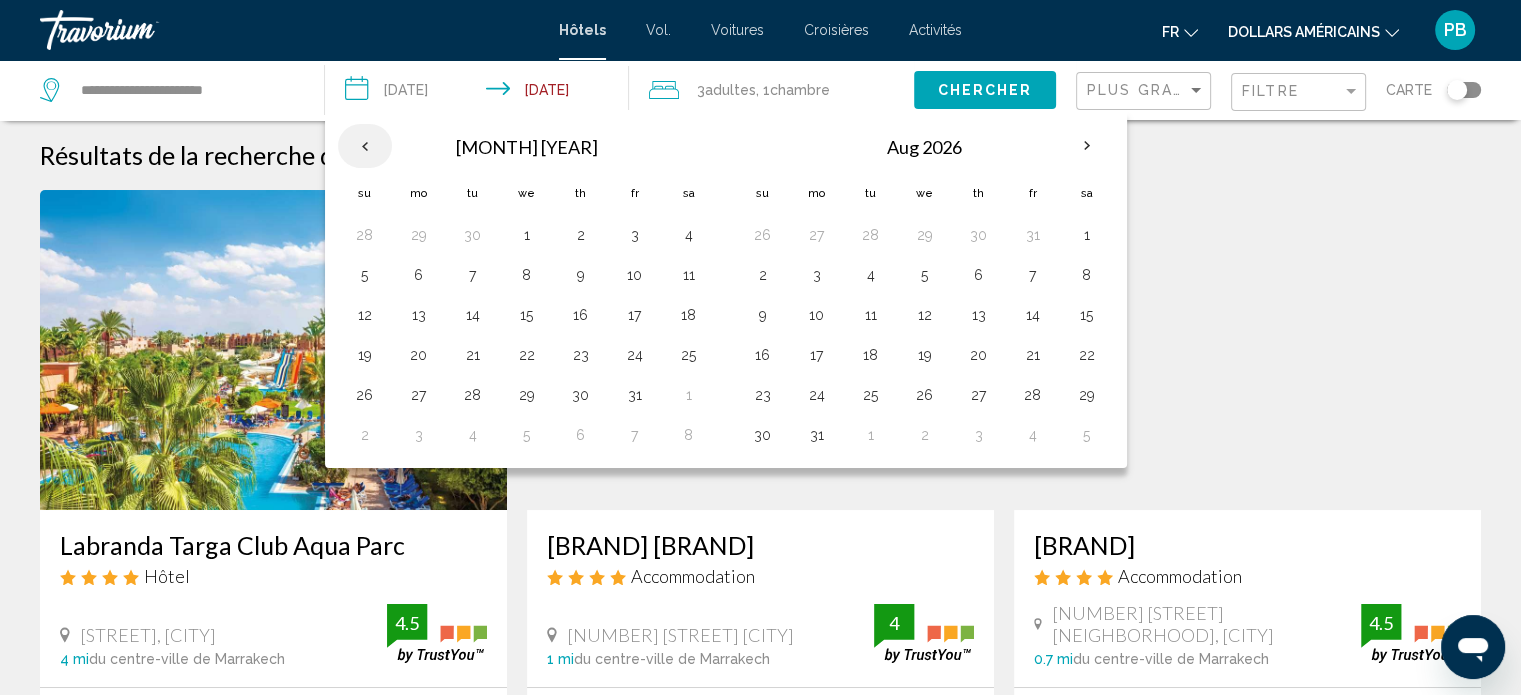 click at bounding box center (365, 146) 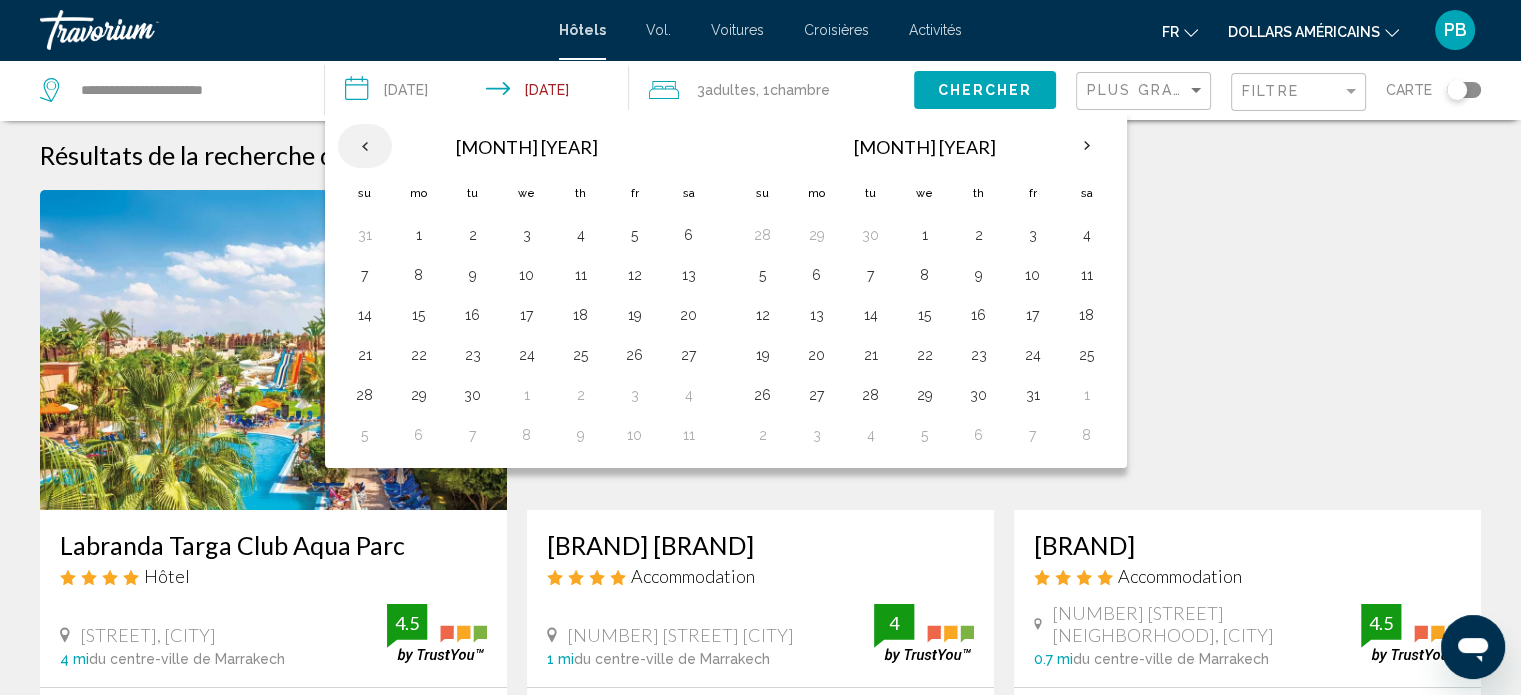 click at bounding box center (365, 146) 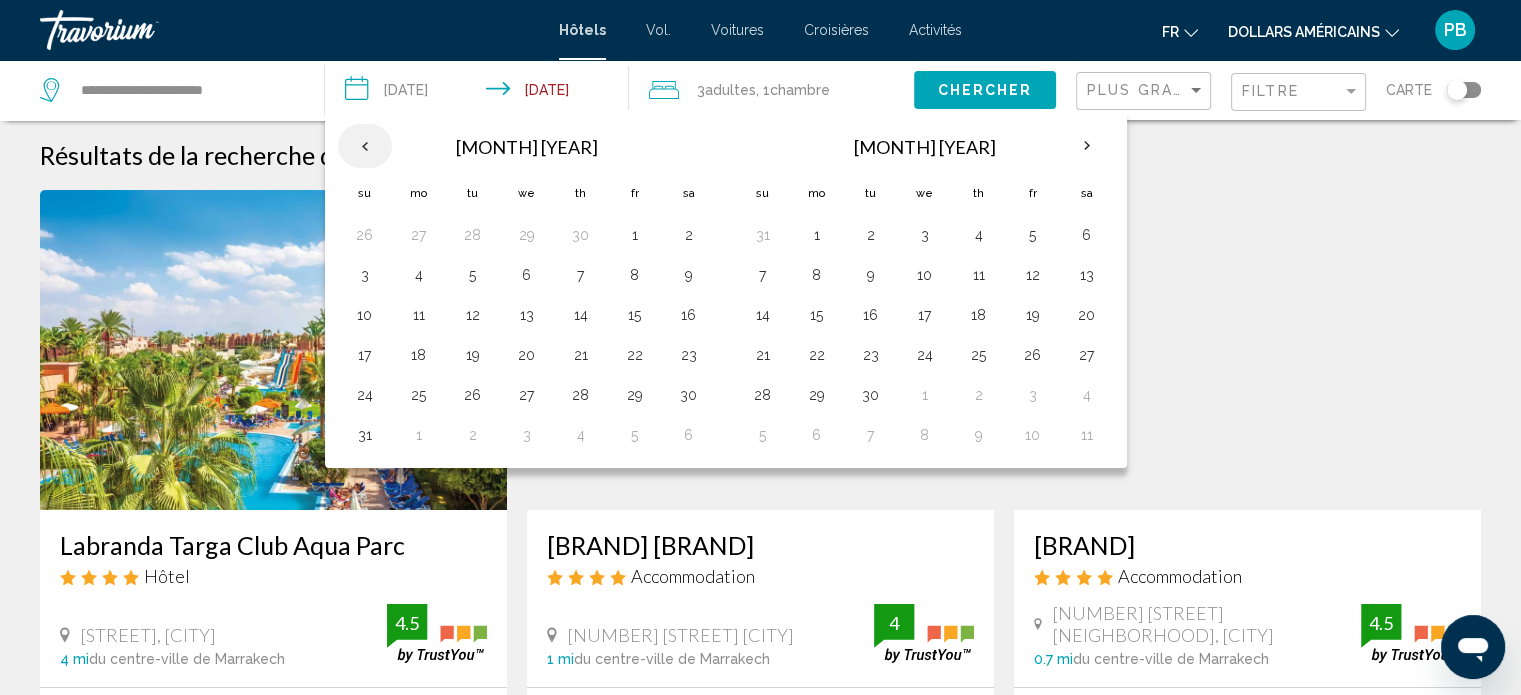 click at bounding box center [365, 146] 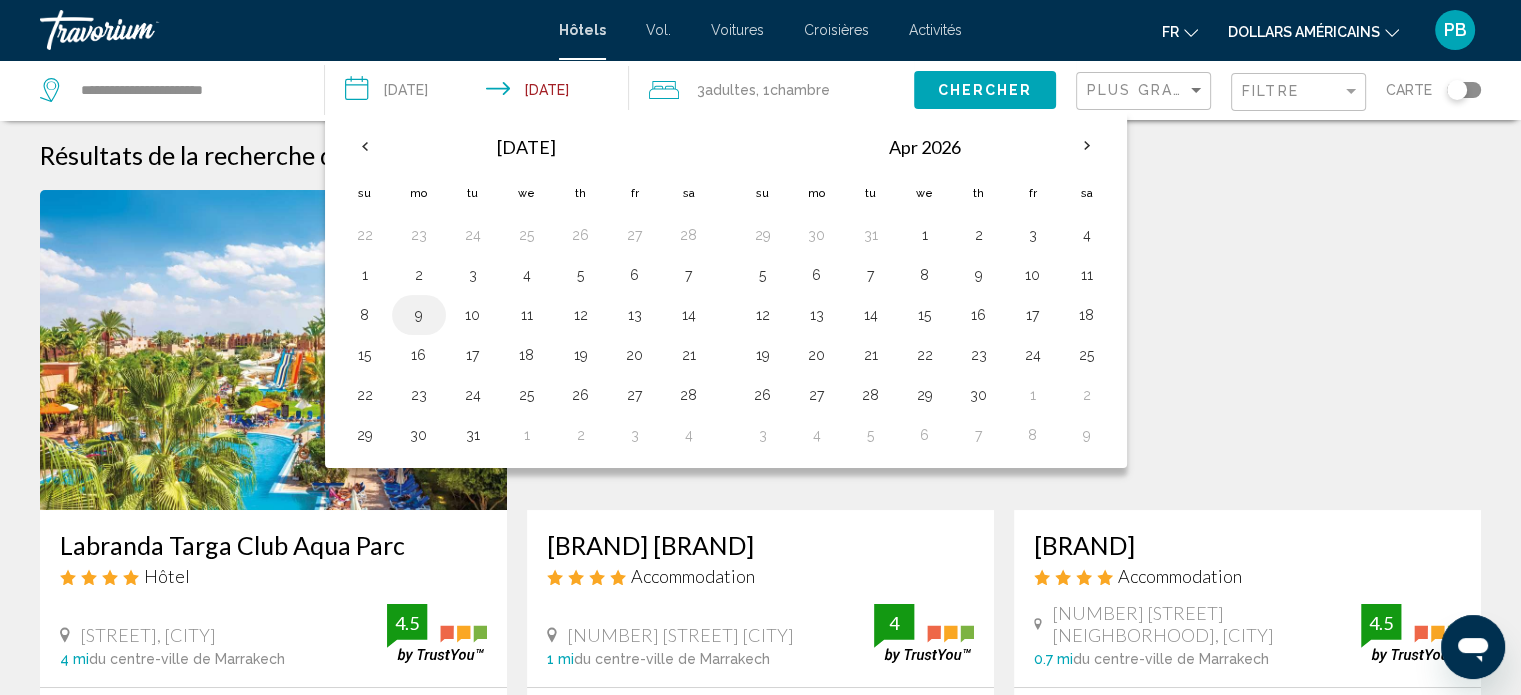 click on "9" at bounding box center [419, 315] 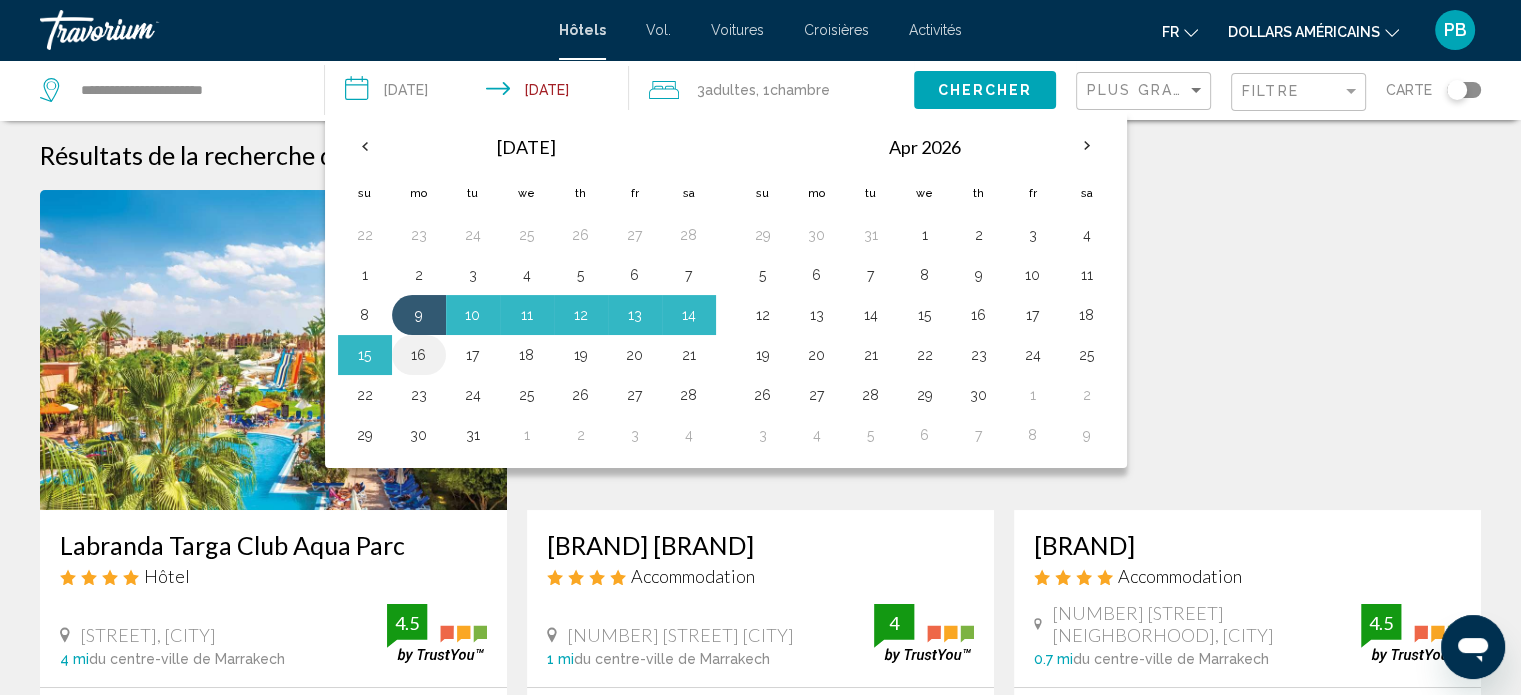 click on "16" at bounding box center (419, 355) 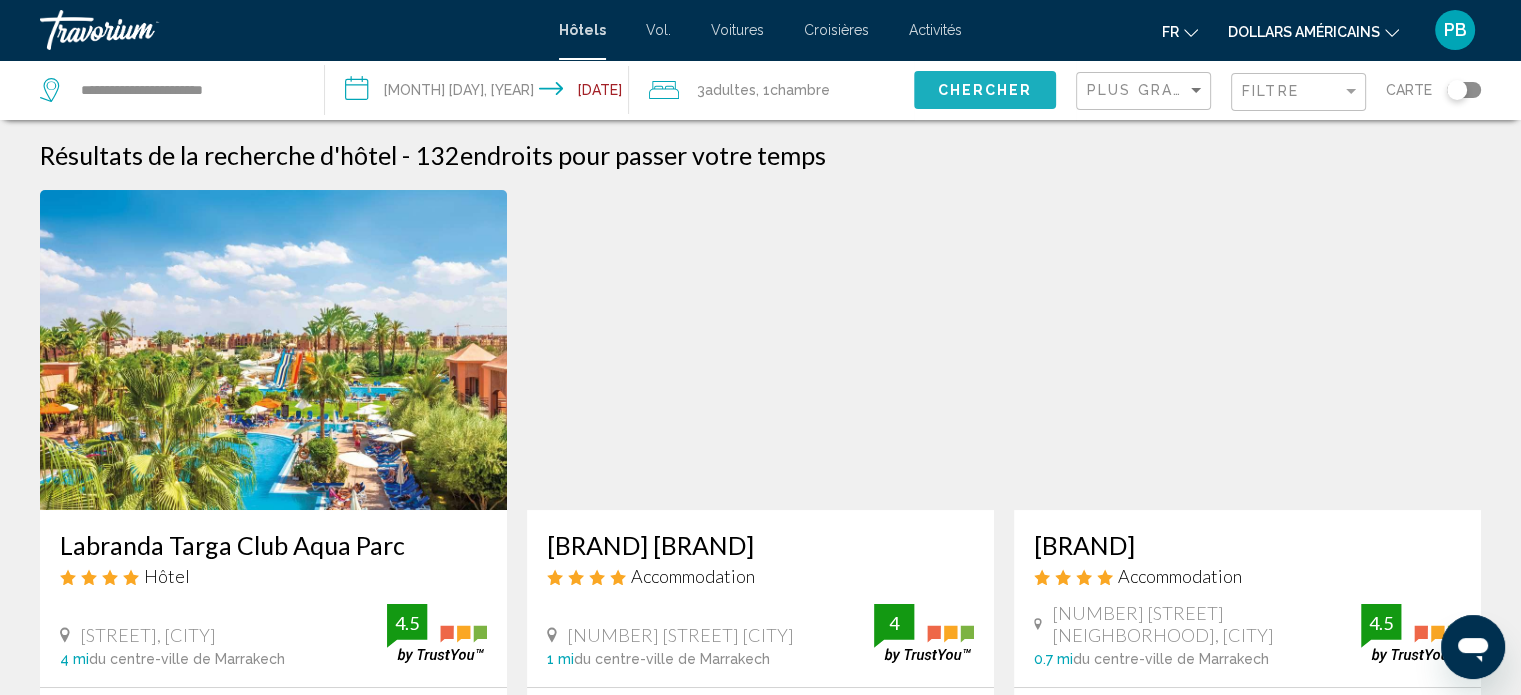 click on "Chercher" at bounding box center [985, 89] 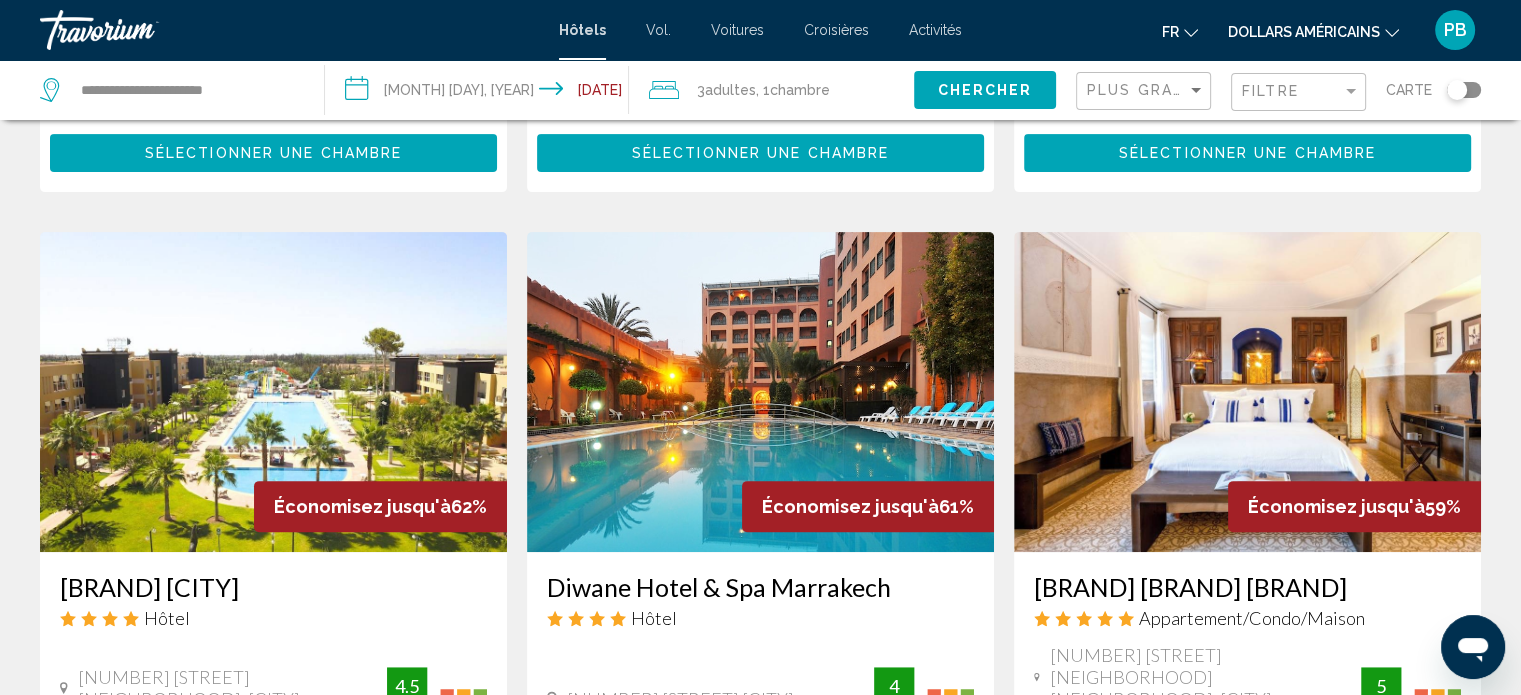 scroll, scrollTop: 200, scrollLeft: 0, axis: vertical 